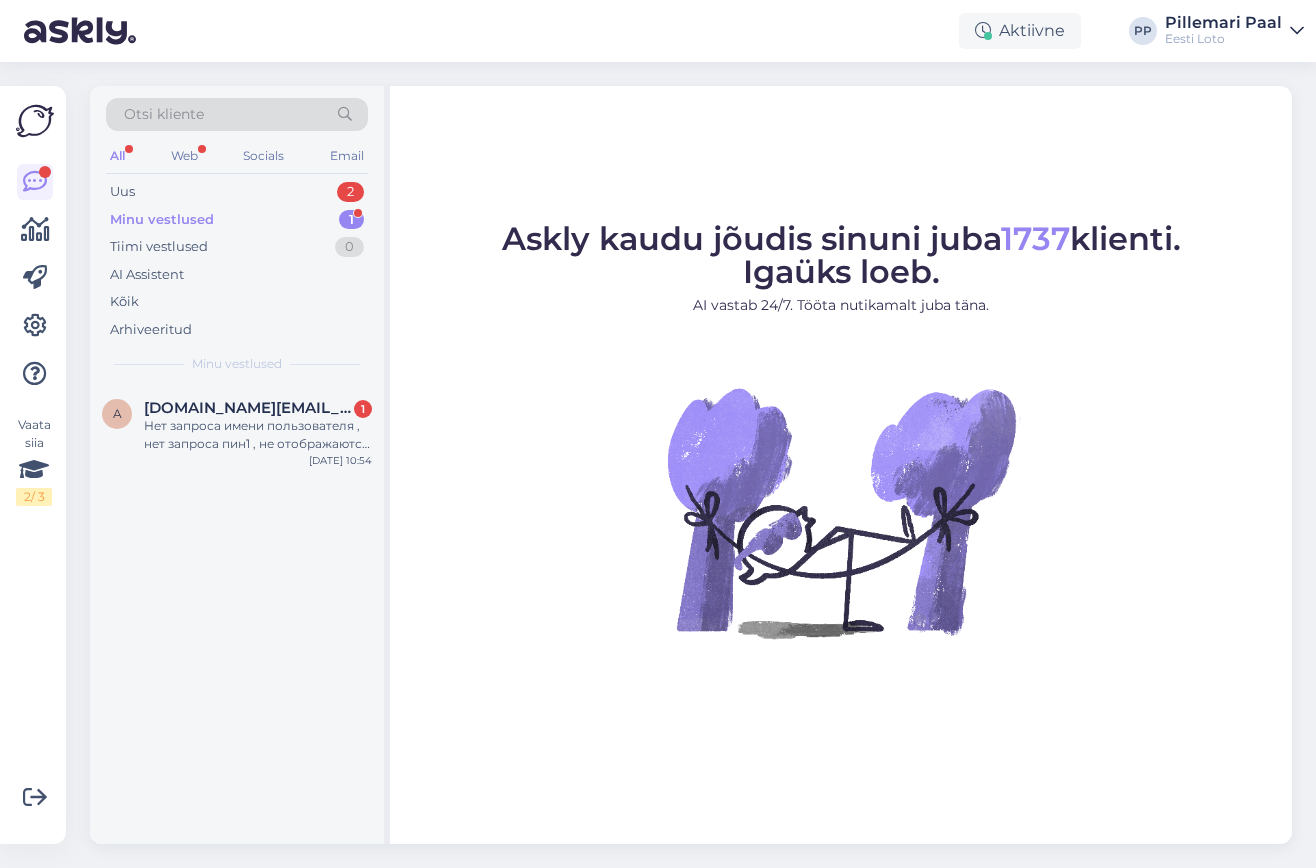 scroll, scrollTop: 0, scrollLeft: 0, axis: both 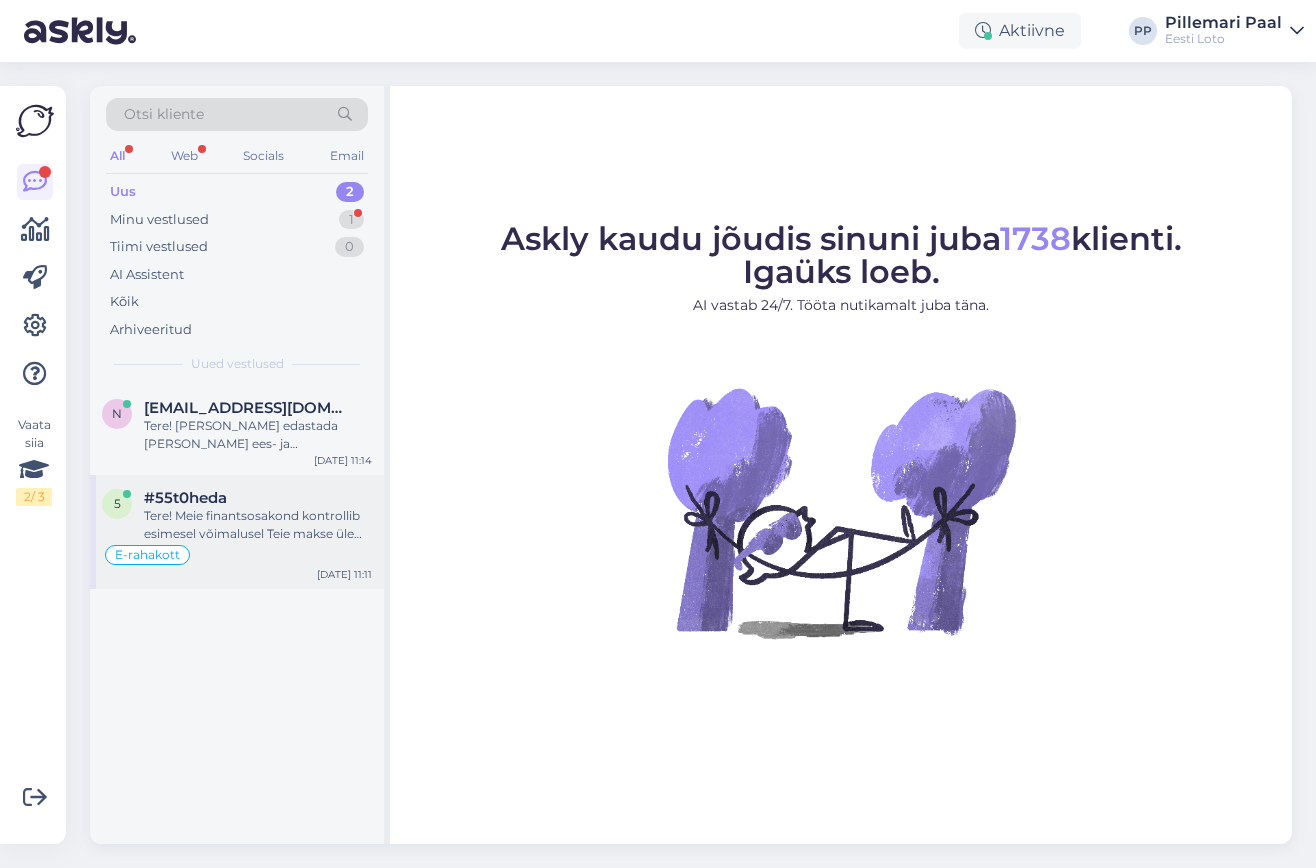 click on "Tere!
Meie finantsosakond kontrollib esimesel võimalusel Teie makse üle ja makse kas tagastatakse Teile arvelduskontole või suunatakse e-rahakotti. Palume vabandust tekkinud tõrke pärast." at bounding box center [258, 525] 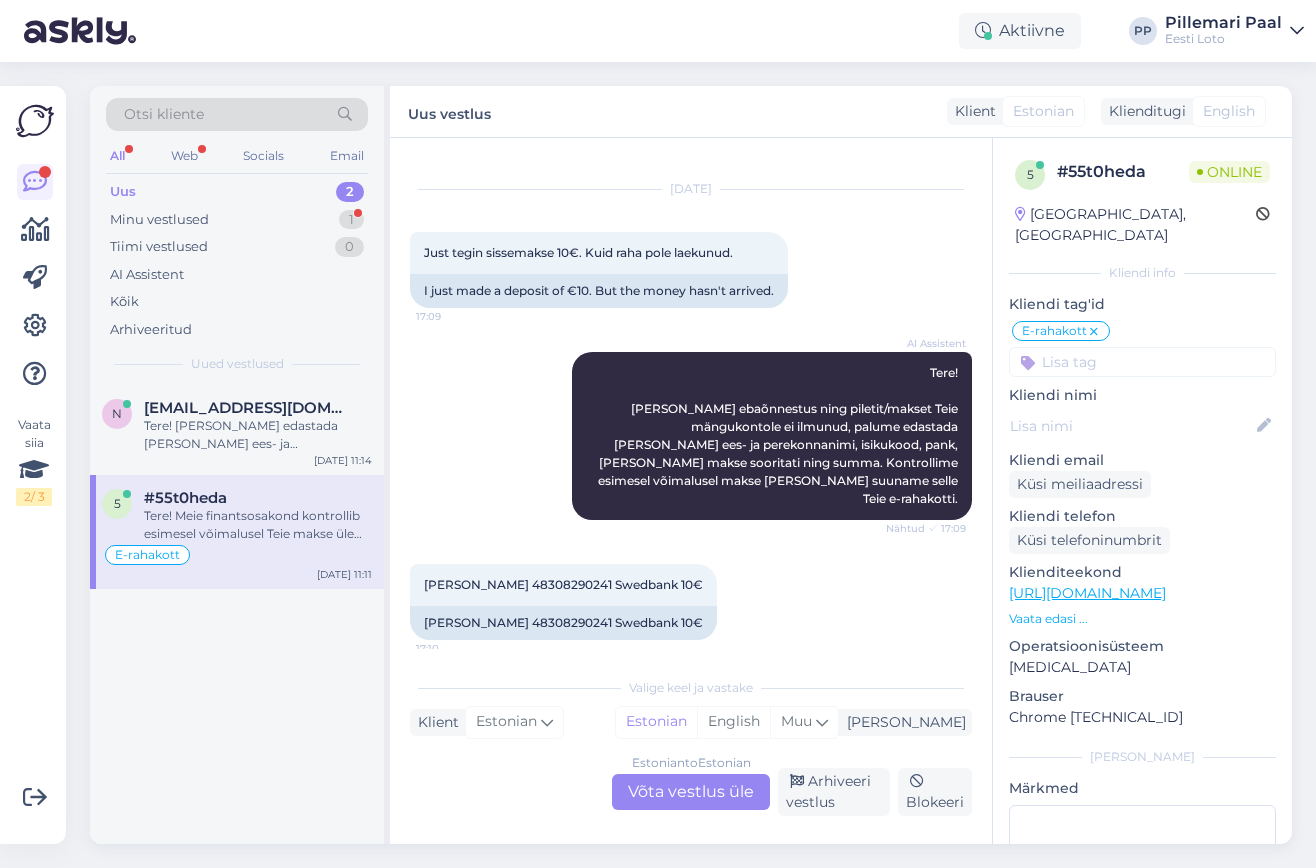 scroll, scrollTop: 34, scrollLeft: 0, axis: vertical 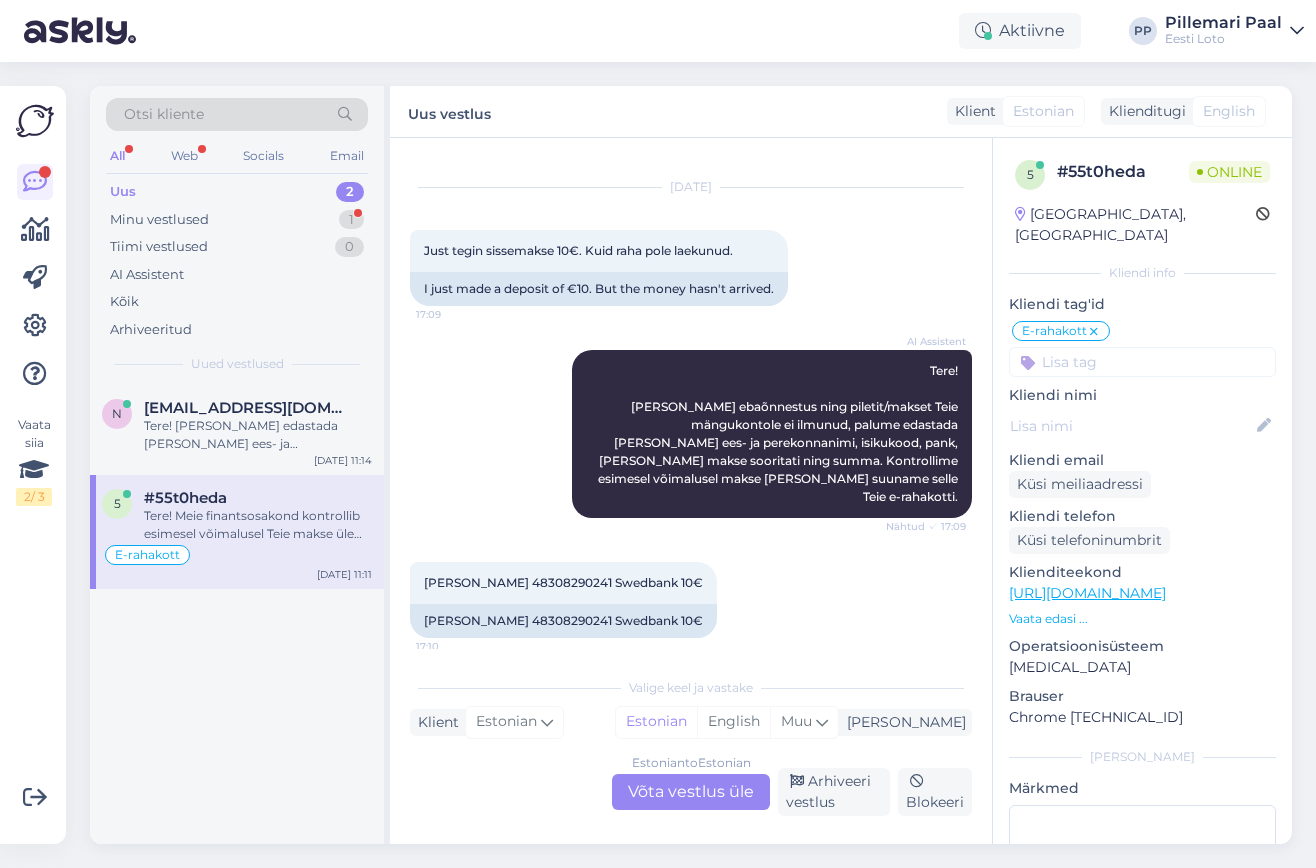 click on "Estonian  to  Estonian Võta vestlus üle" at bounding box center [691, 792] 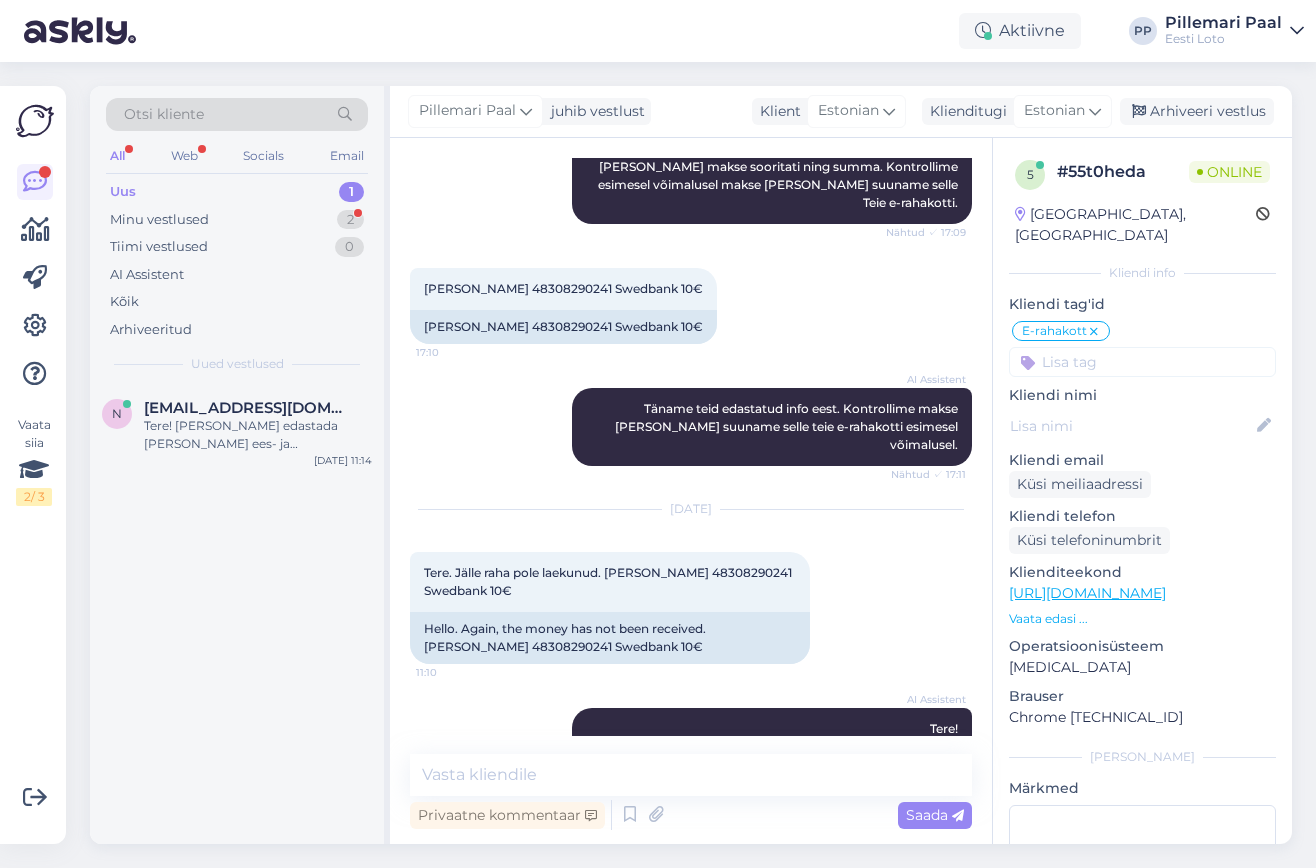 scroll, scrollTop: 418, scrollLeft: 0, axis: vertical 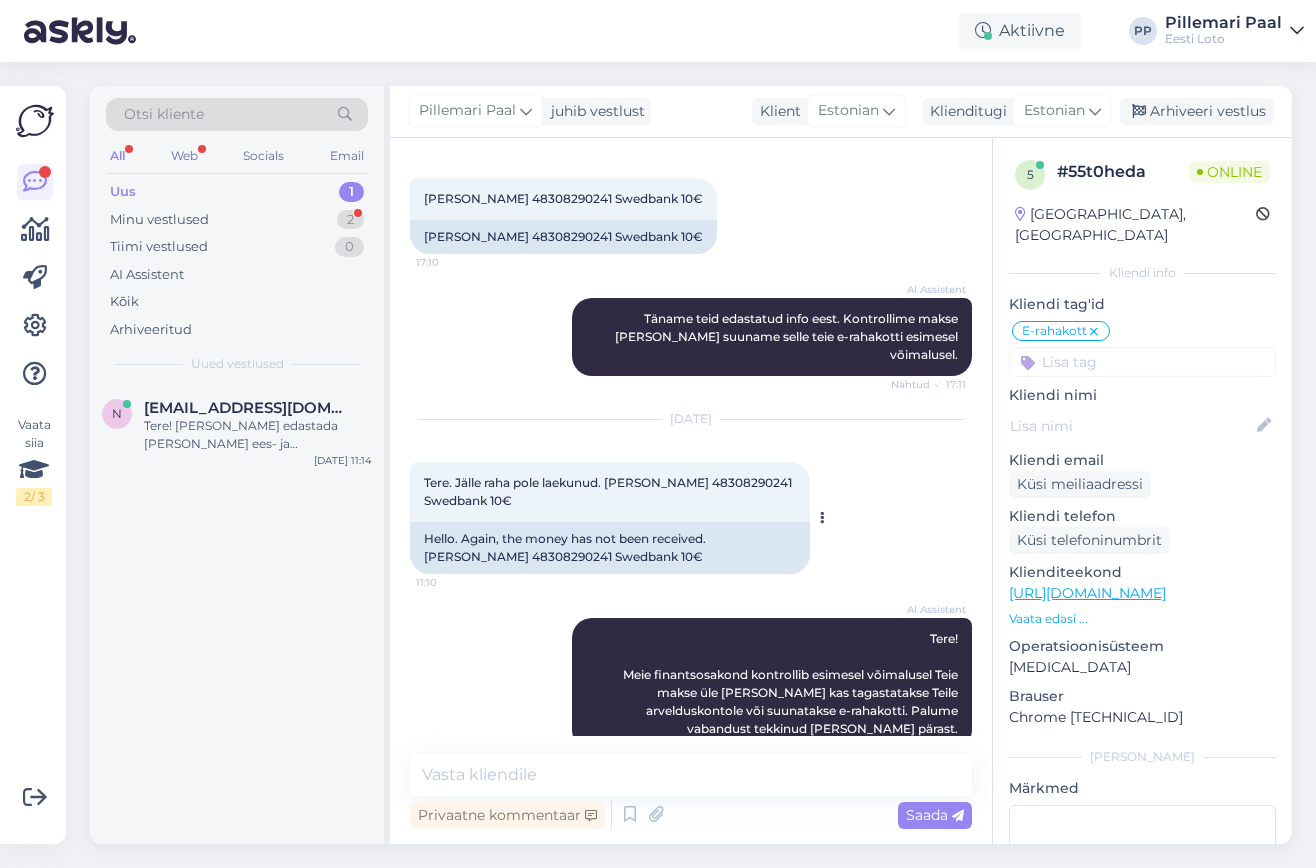 click on "Tere. Jälle raha pole laekunud. Kristina Kordjukova 48308290241 Swedbank 10€" at bounding box center (609, 491) 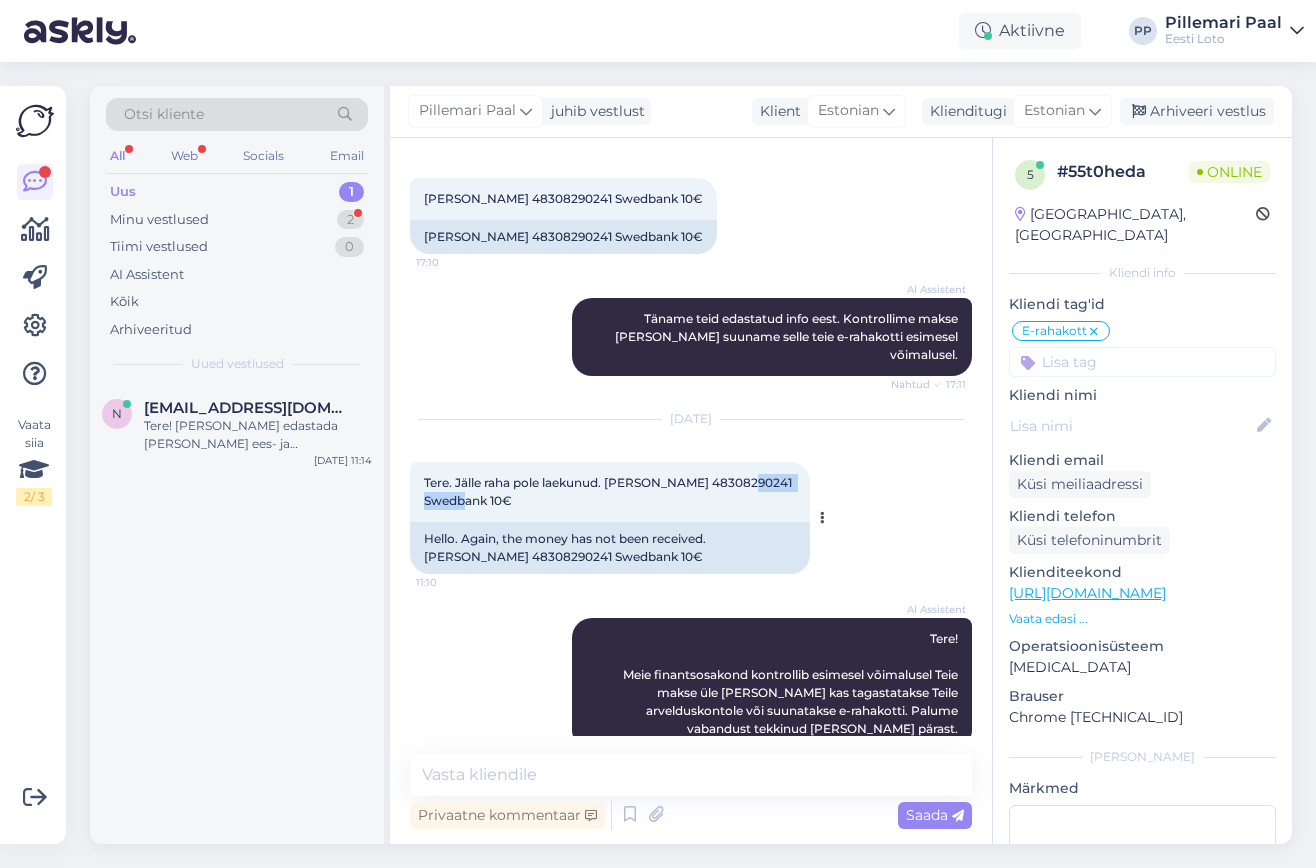 click on "Tere. Jälle raha pole laekunud. Kristina Kordjukova 48308290241 Swedbank 10€" at bounding box center [609, 491] 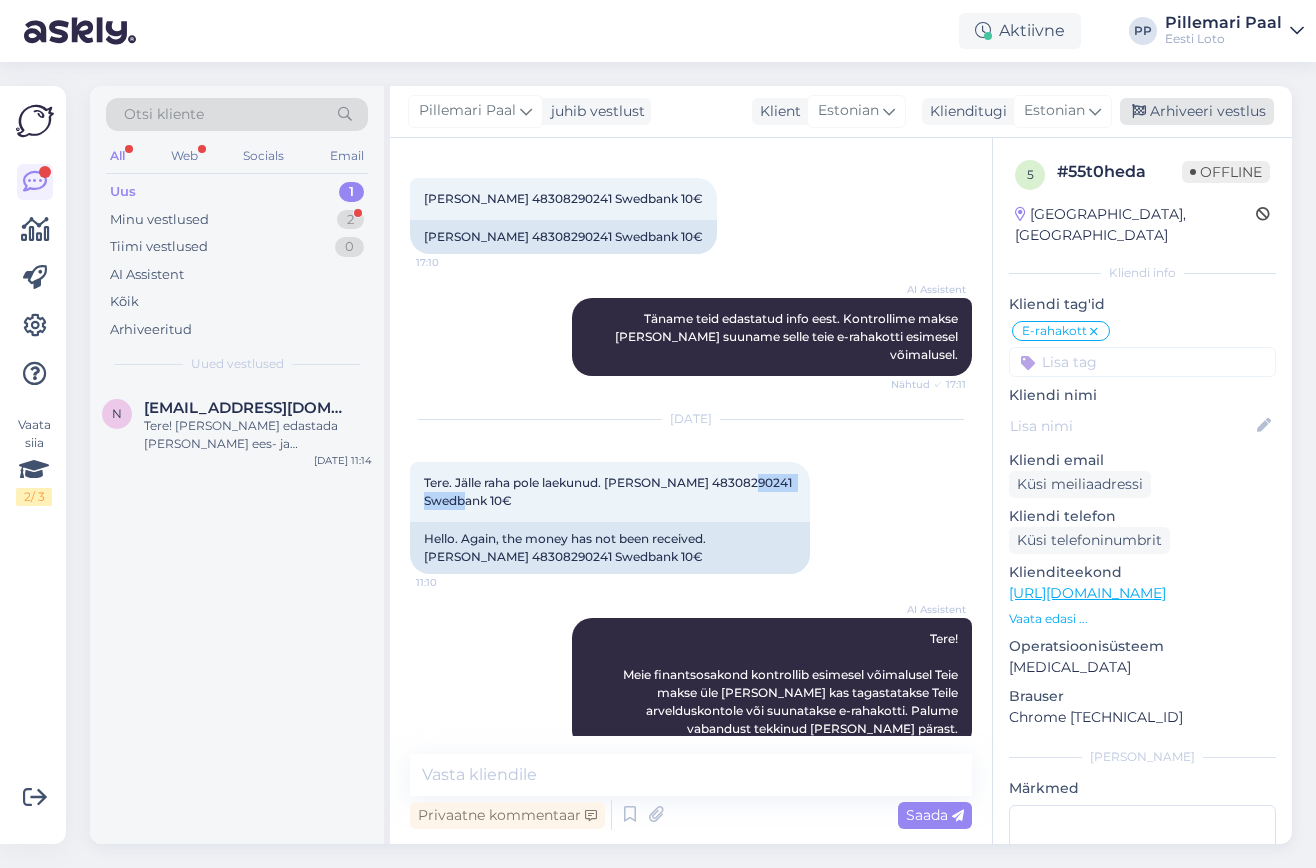 click on "Arhiveeri vestlus" at bounding box center [1197, 111] 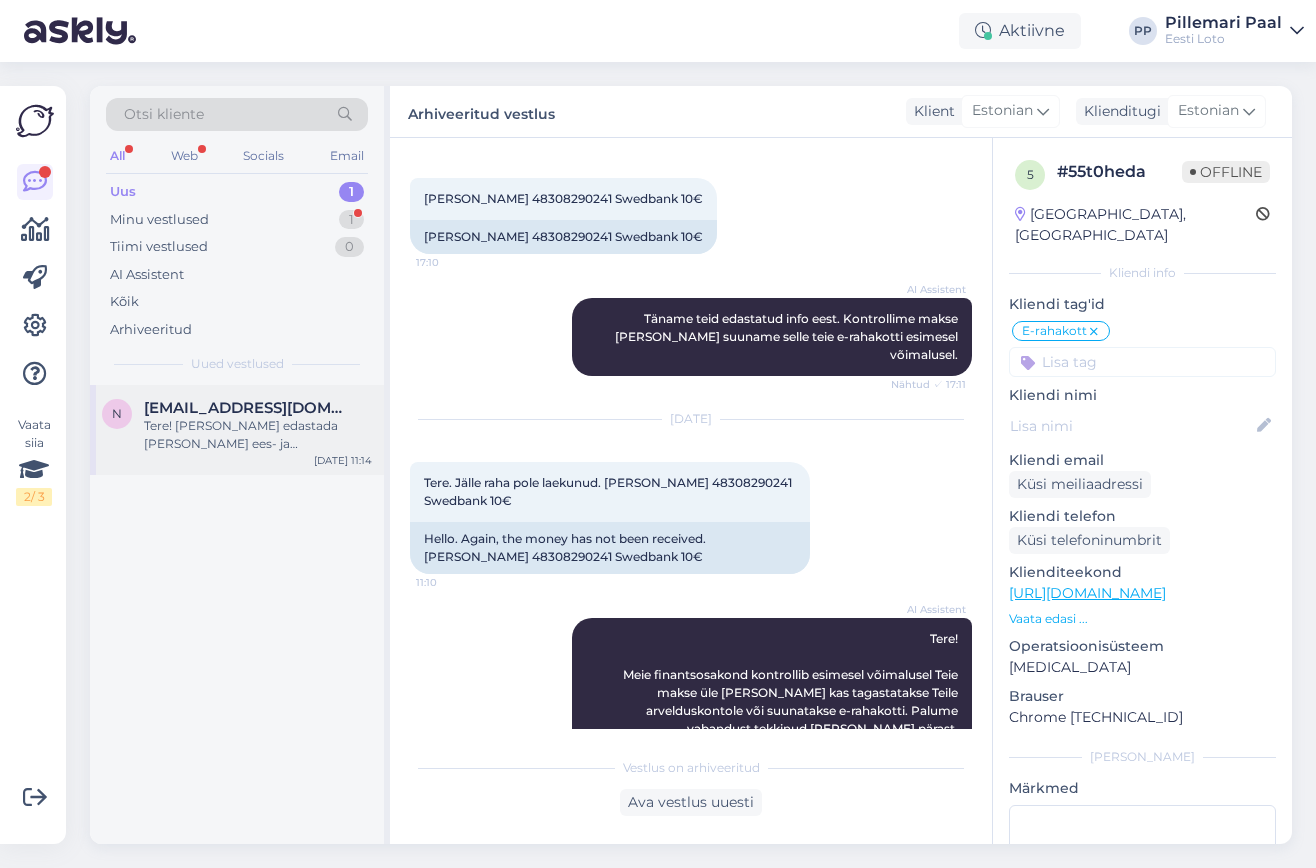 click on "nebiru8@mail.ru" at bounding box center (258, 408) 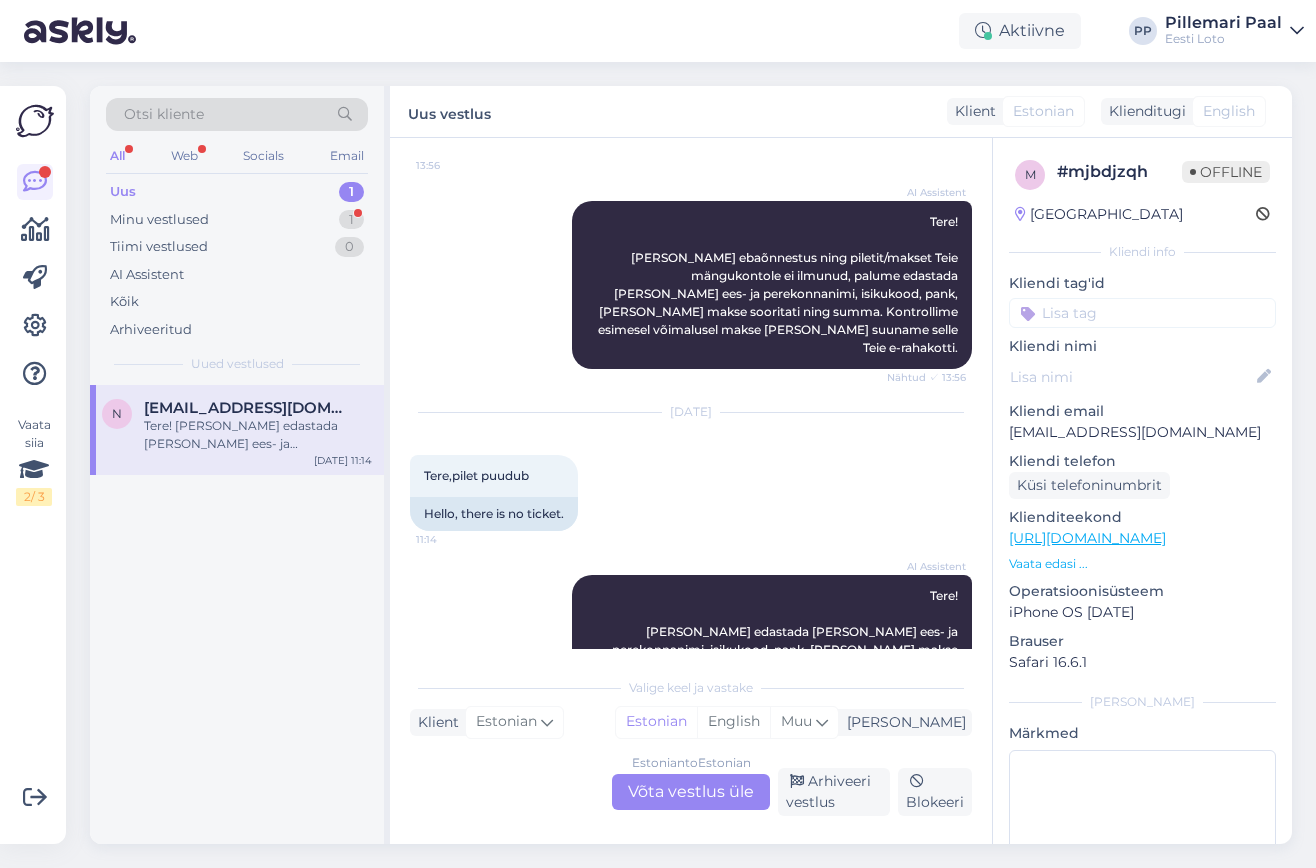 scroll, scrollTop: 565, scrollLeft: 0, axis: vertical 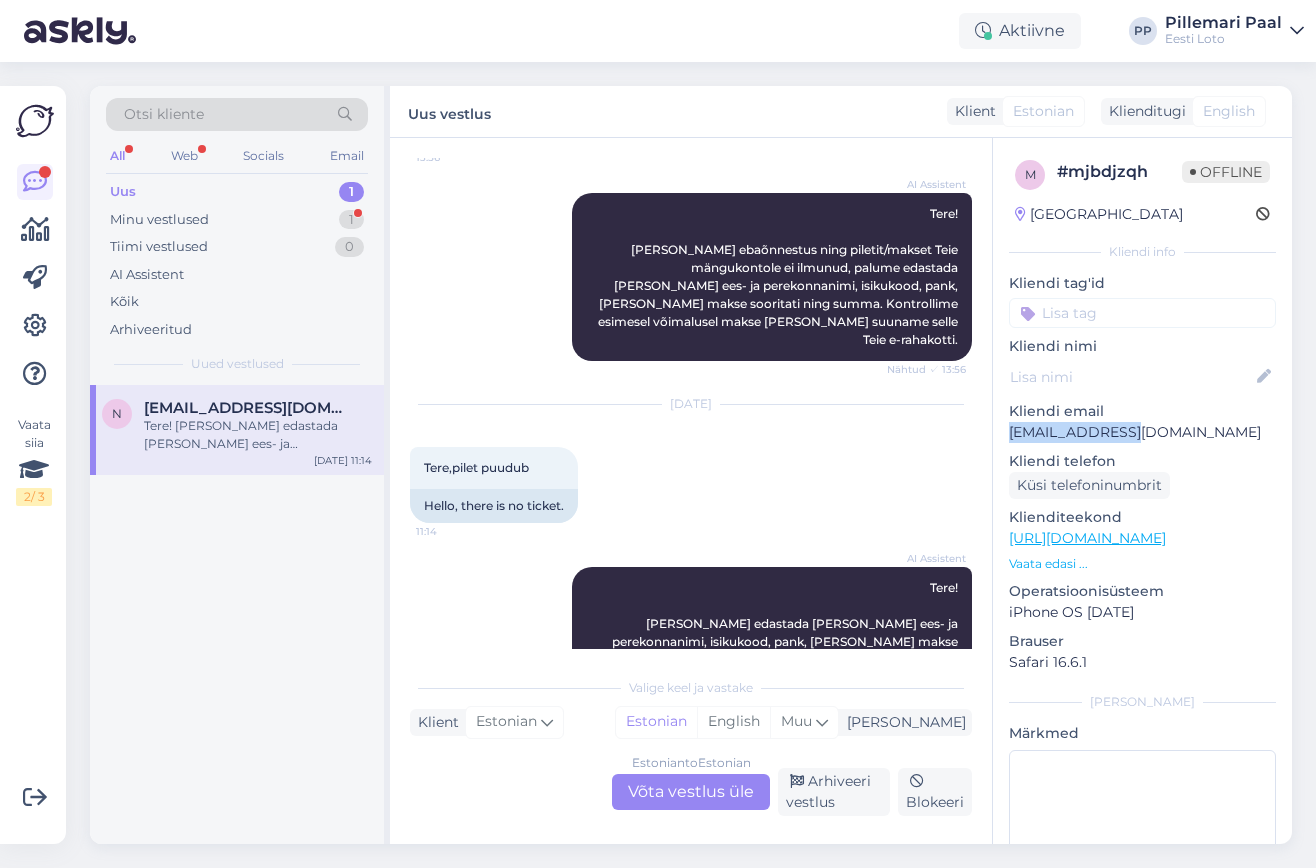 drag, startPoint x: 1133, startPoint y: 430, endPoint x: 1006, endPoint y: 432, distance: 127.01575 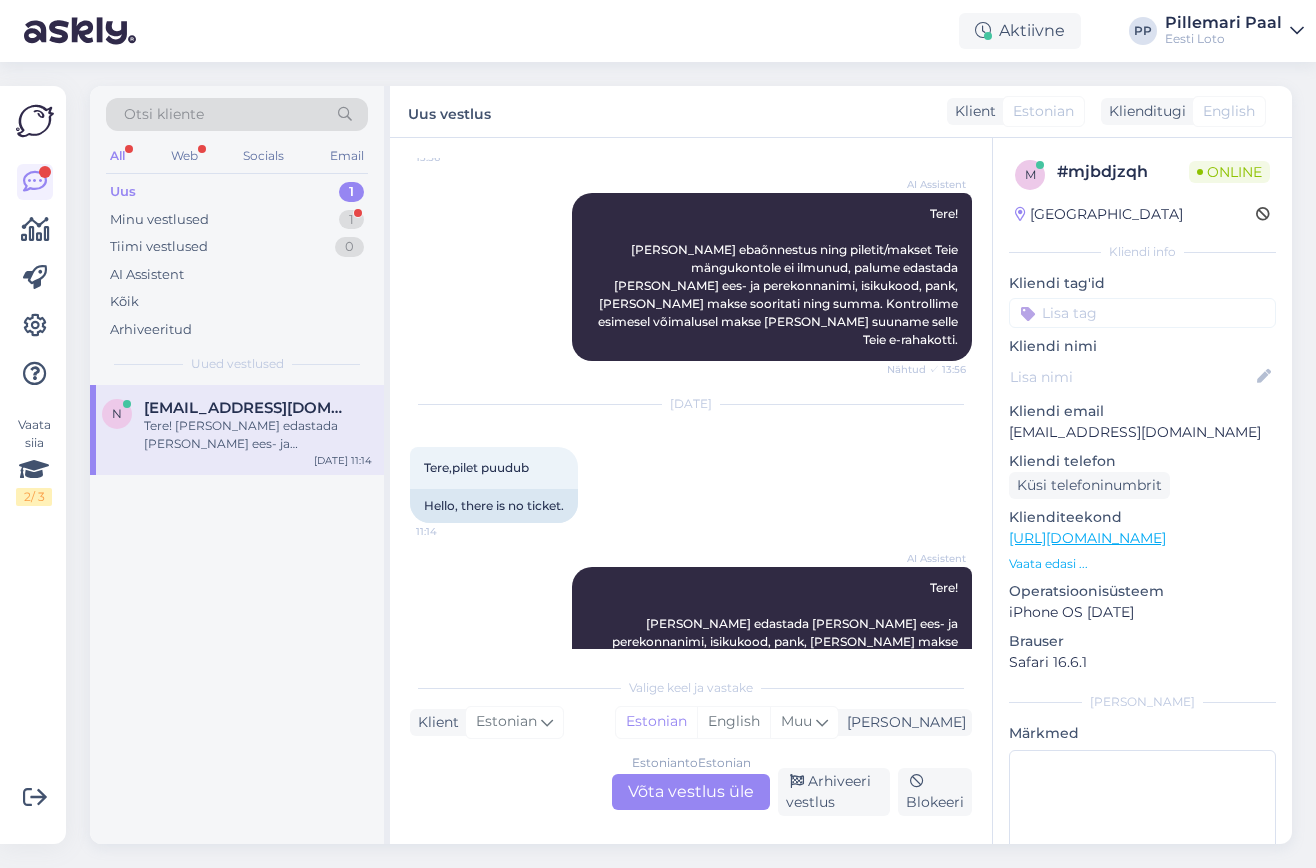 click on "Estonian  to  Estonian Võta vestlus üle" at bounding box center (691, 792) 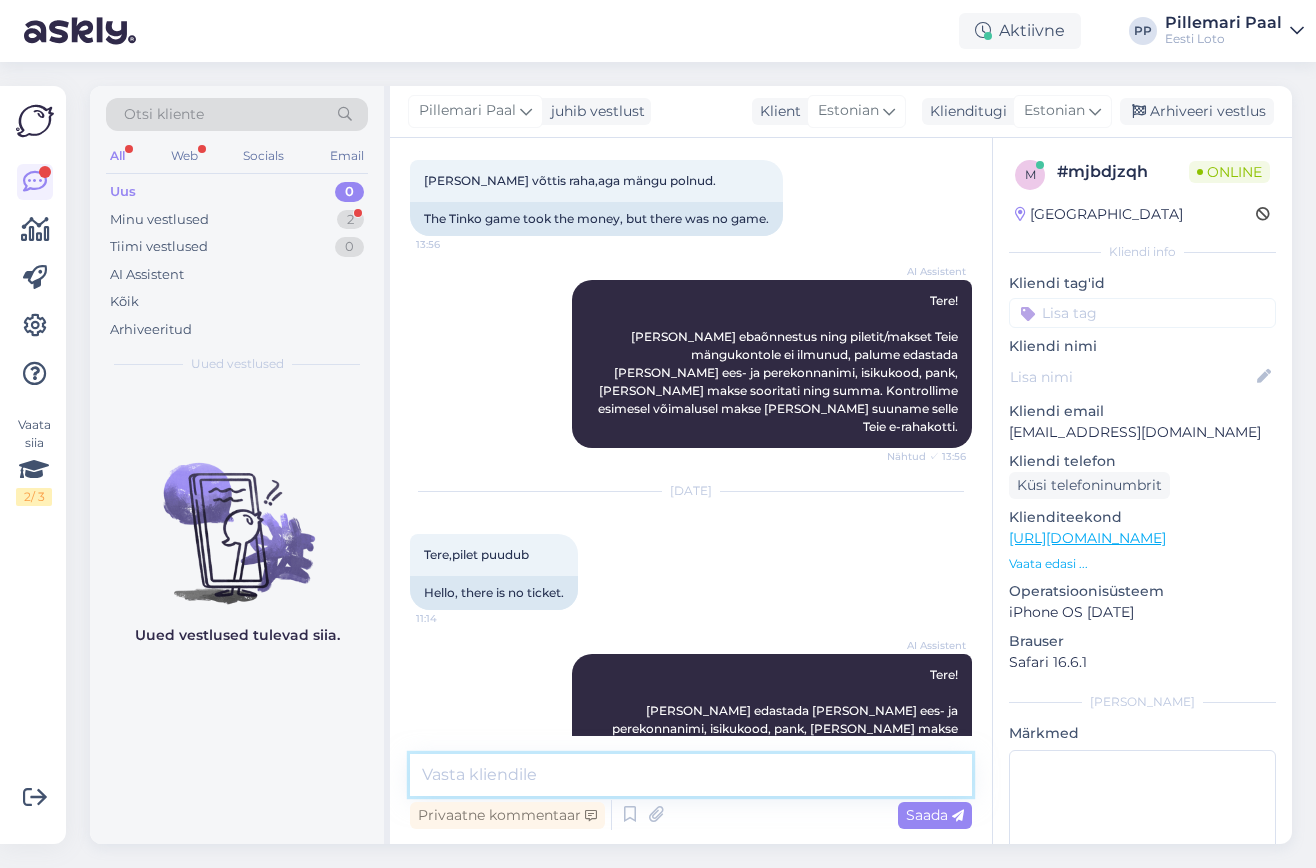 click at bounding box center [691, 775] 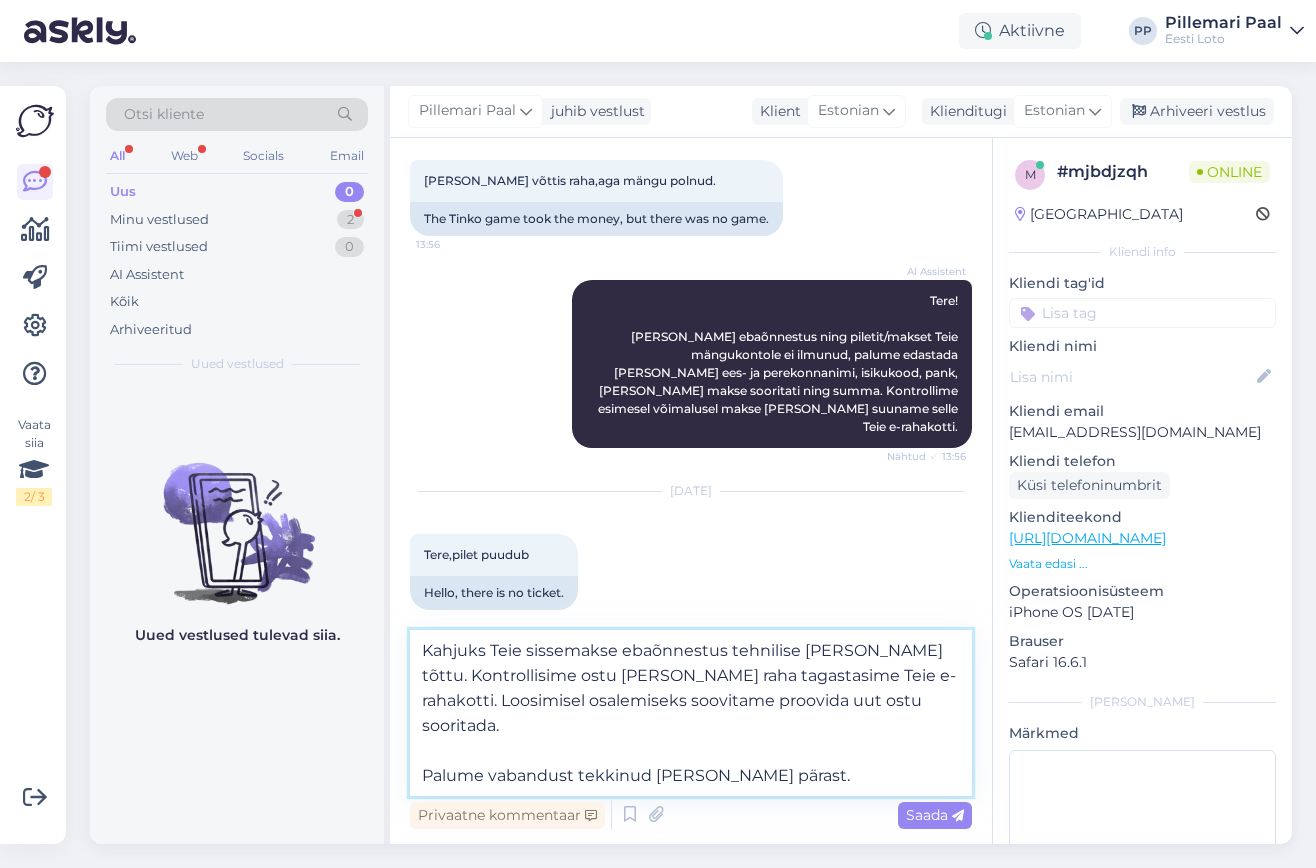scroll, scrollTop: 565, scrollLeft: 0, axis: vertical 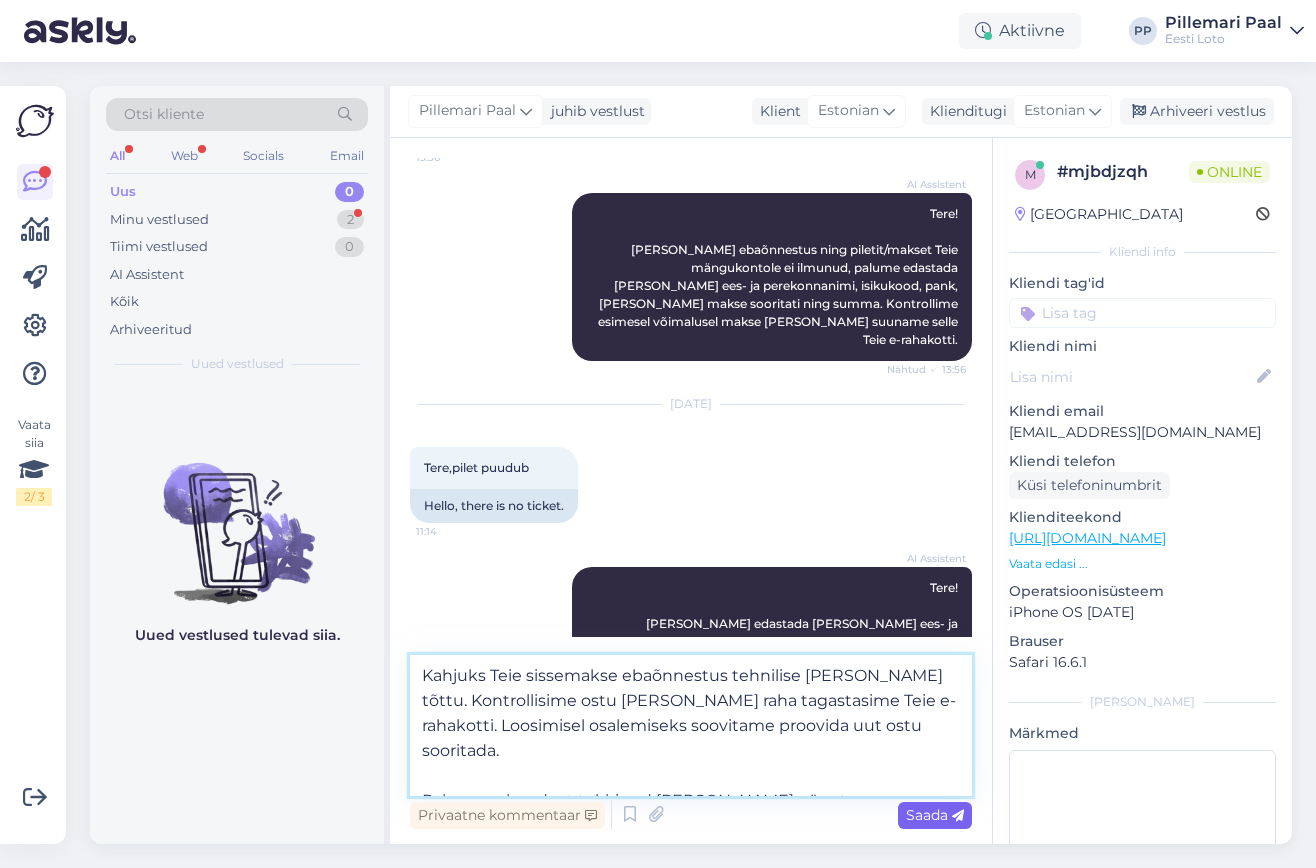 type on "Kahjuks Teie sissemakse ebaõnnestus tehnilise tõrke tõttu. Kontrollisime ostu üle ja raha tagastasime Teie e-rahakotti. Loosimisel osalemiseks soovitame proovida uut ostu sooritada.
Palume vabandust tekkinud tõrke pärast." 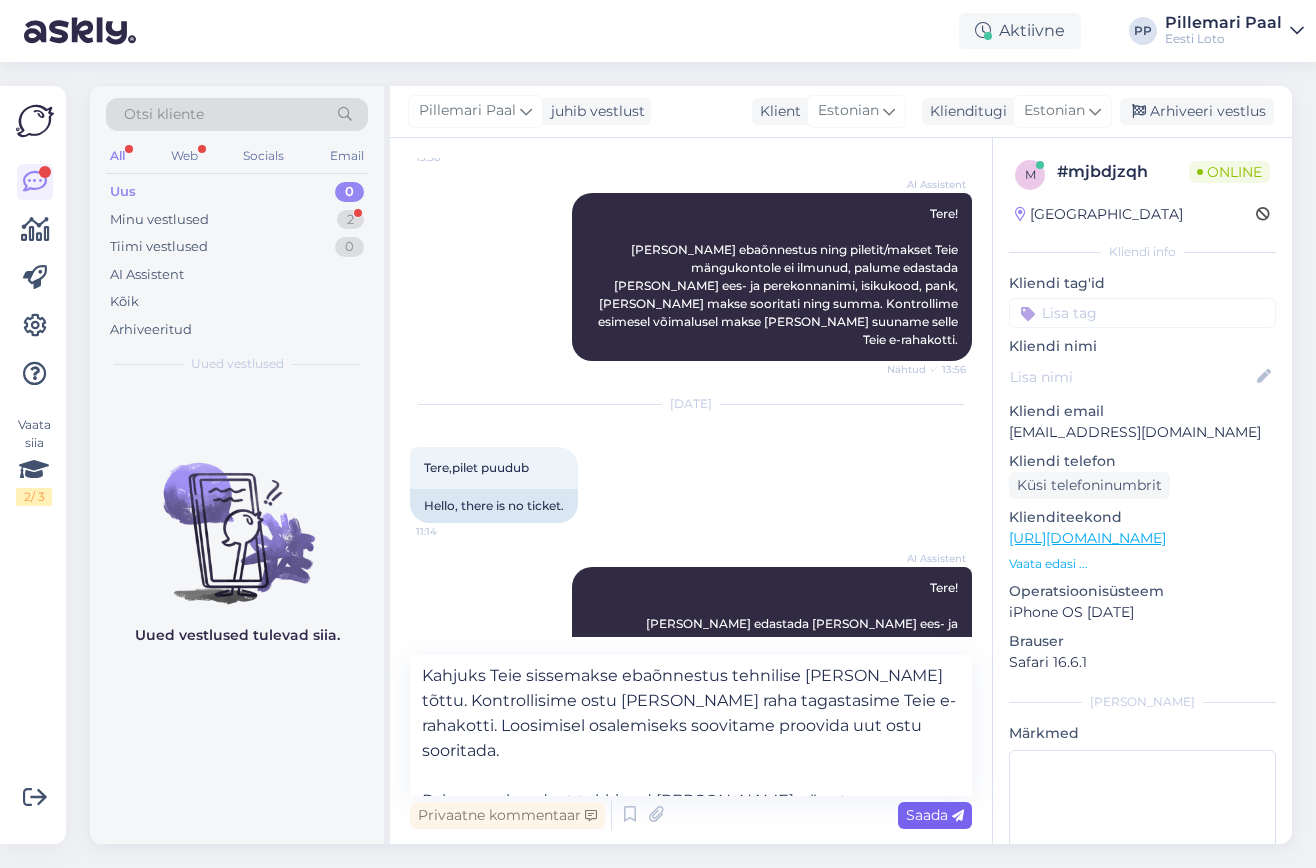 click on "Saada" at bounding box center (935, 815) 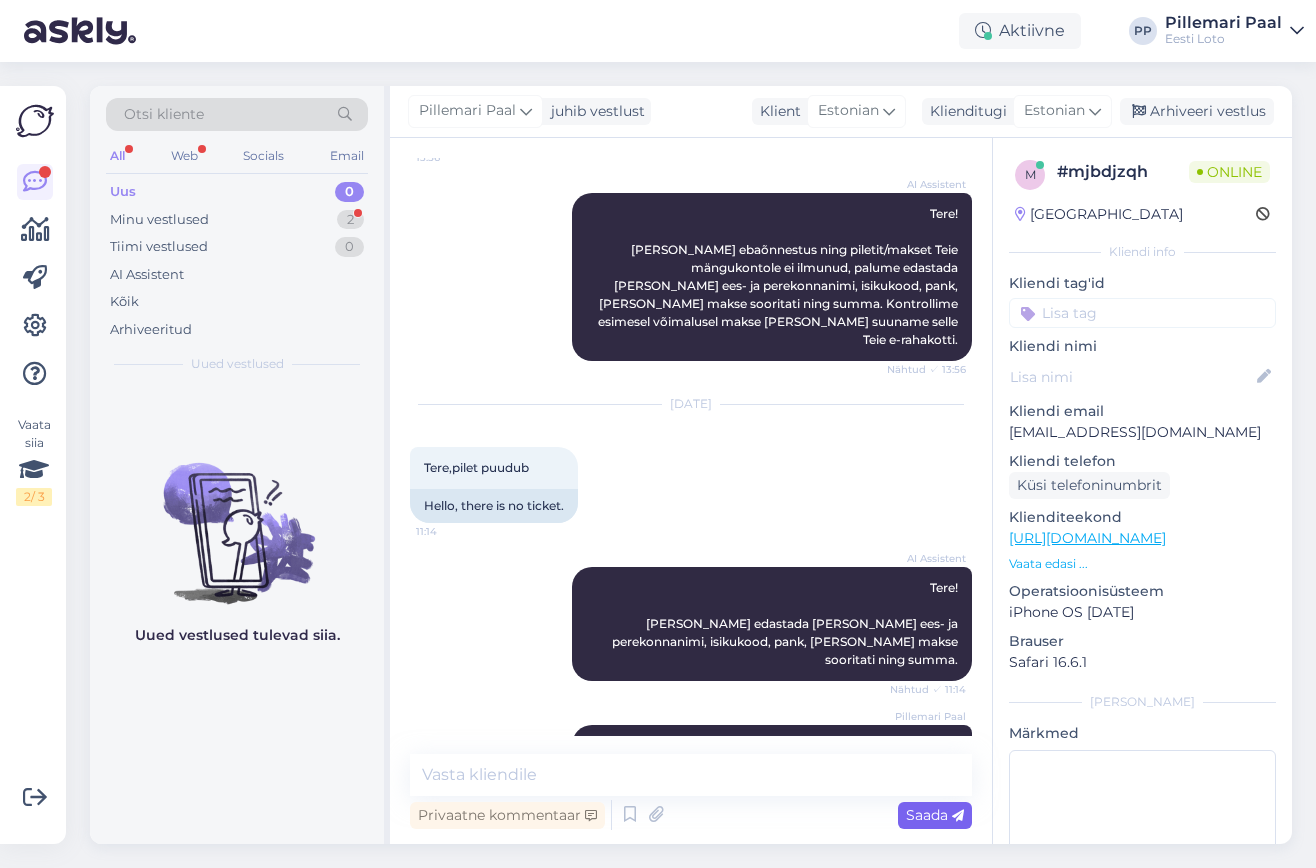 scroll, scrollTop: 654, scrollLeft: 0, axis: vertical 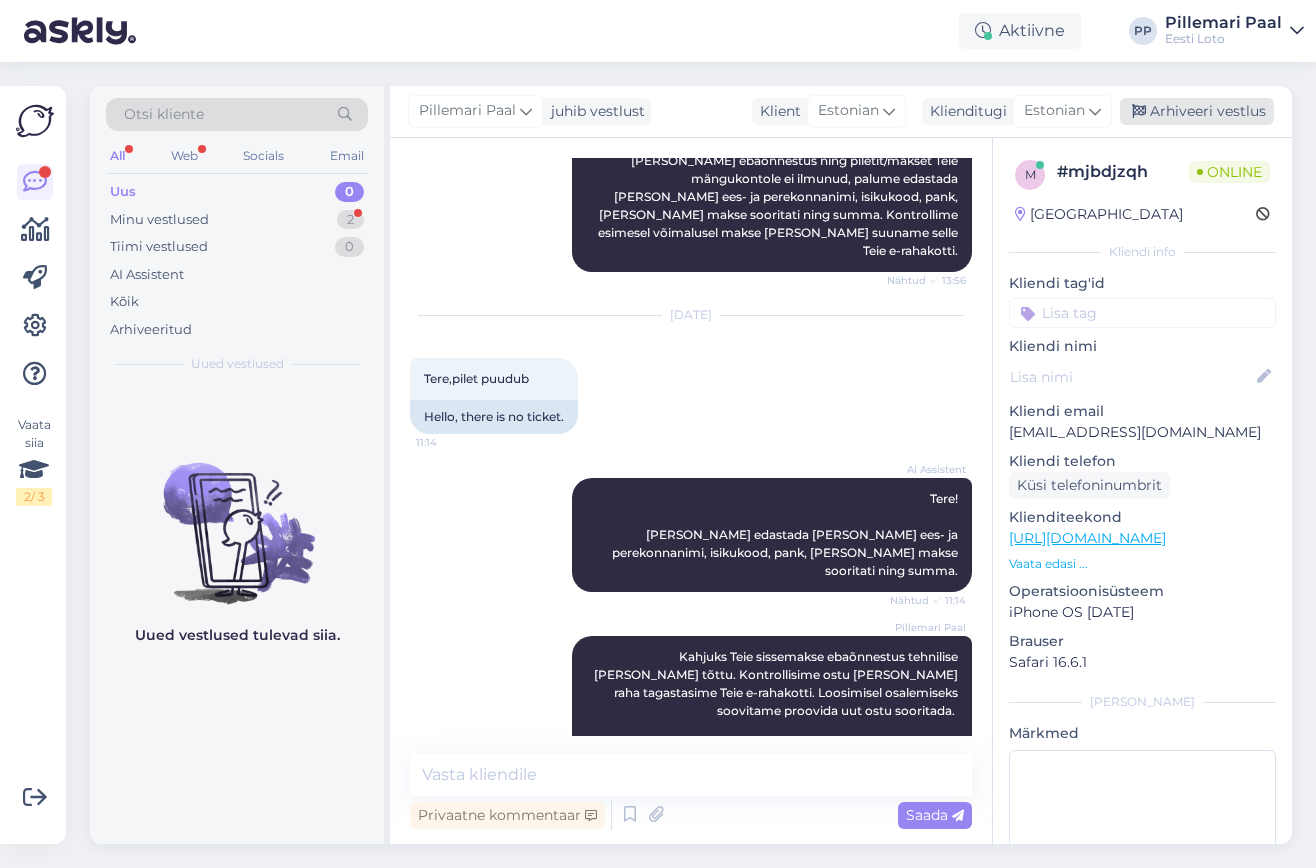 click on "Arhiveeri vestlus" at bounding box center [1197, 111] 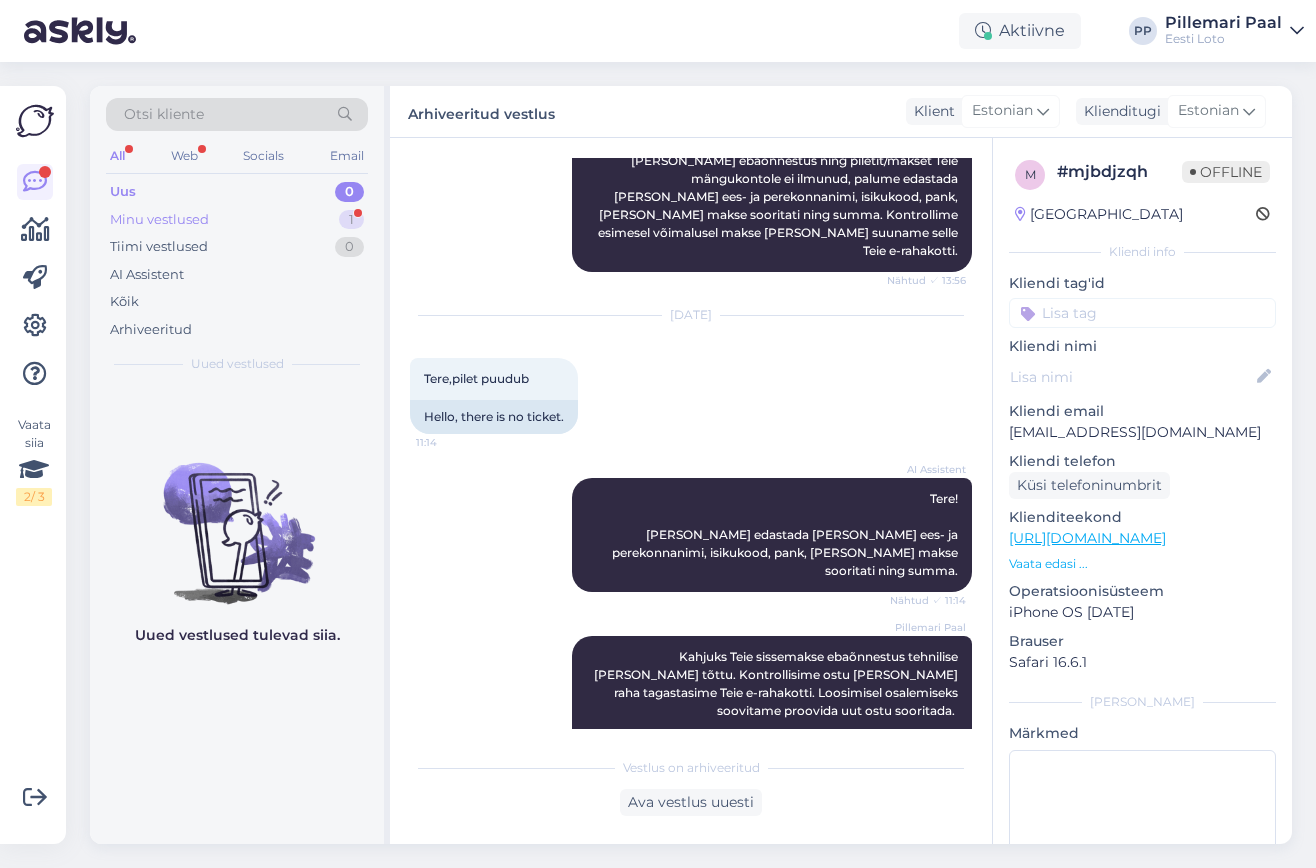click on "Minu vestlused 1" at bounding box center (237, 220) 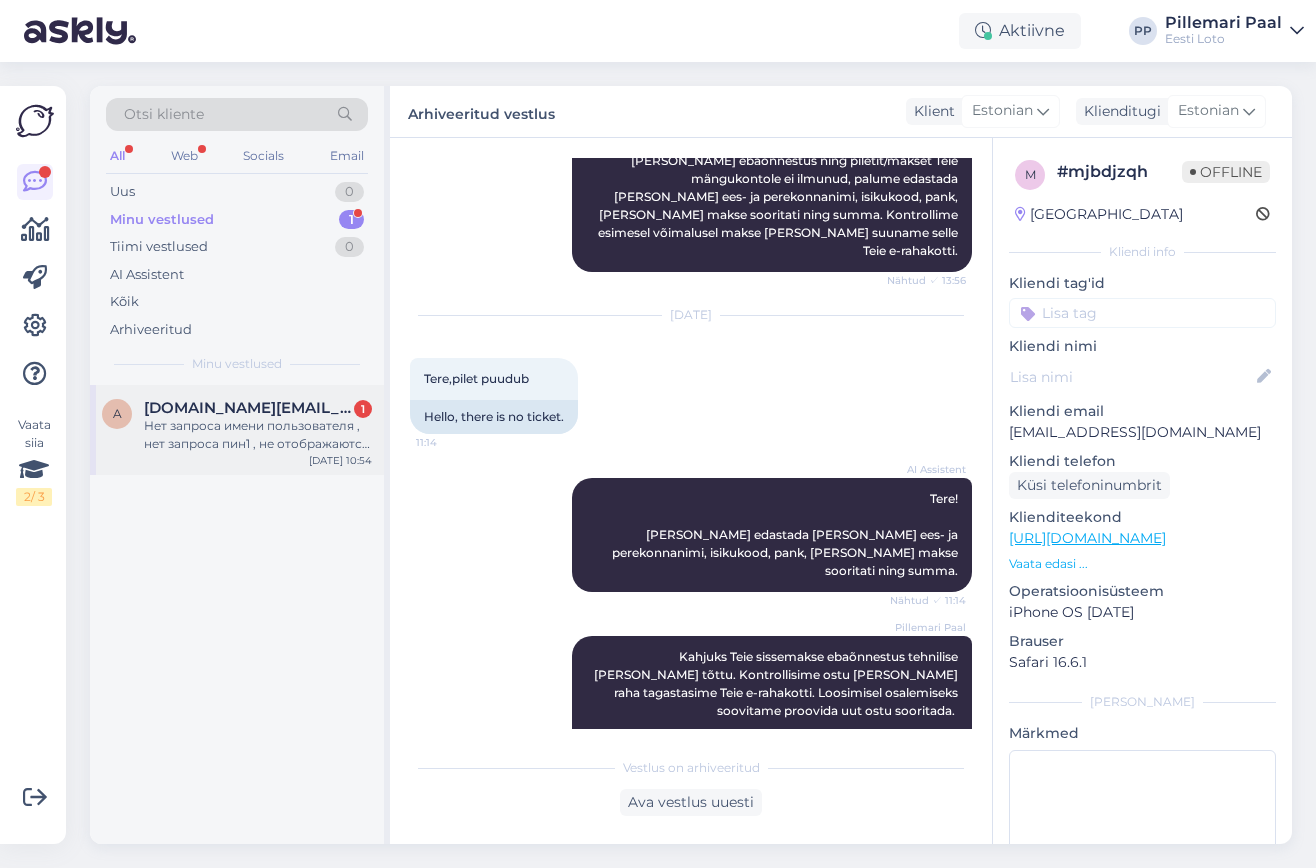 click on "Нет запроса имени пользователя , нет запроса пин1 , не отображаются билиты купленные в киоске.." at bounding box center (258, 435) 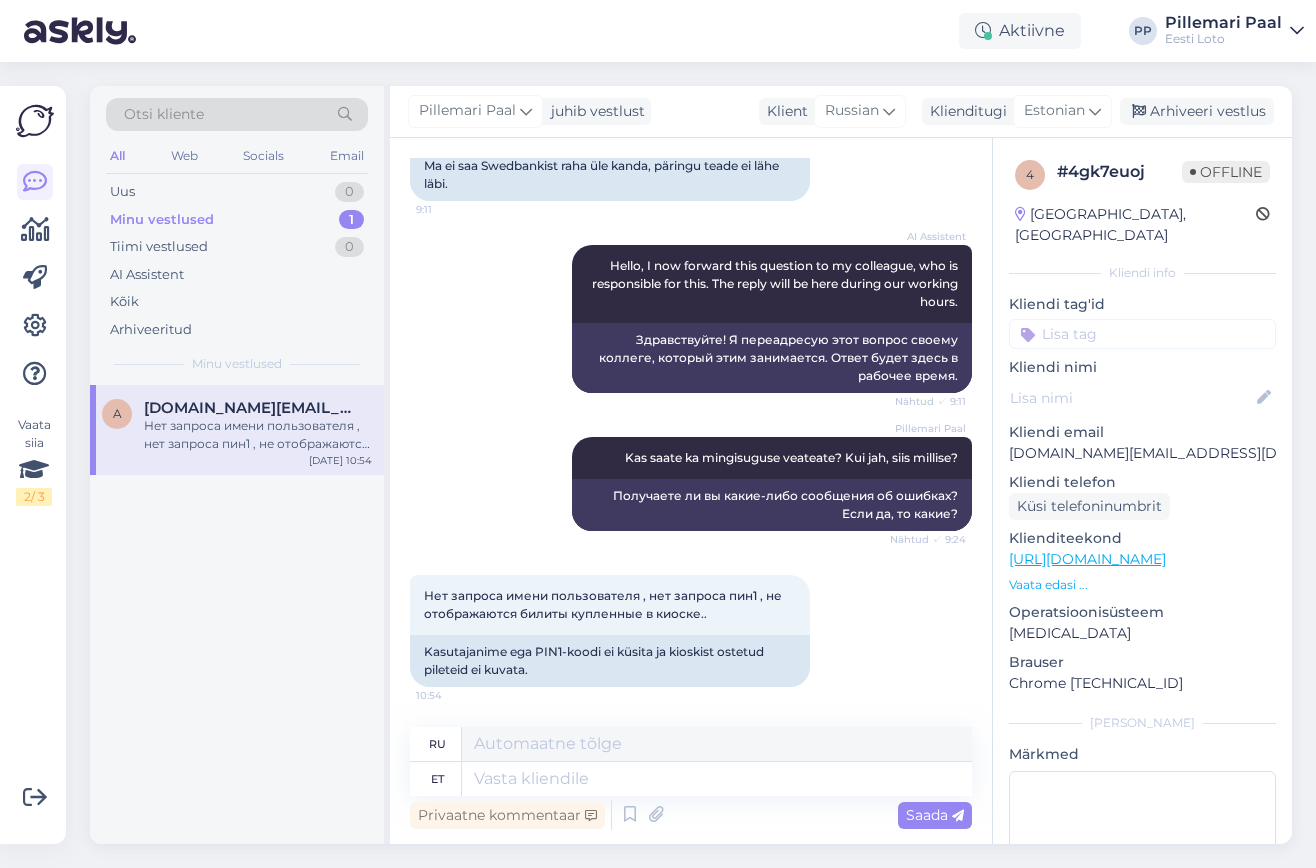 scroll, scrollTop: 175, scrollLeft: 0, axis: vertical 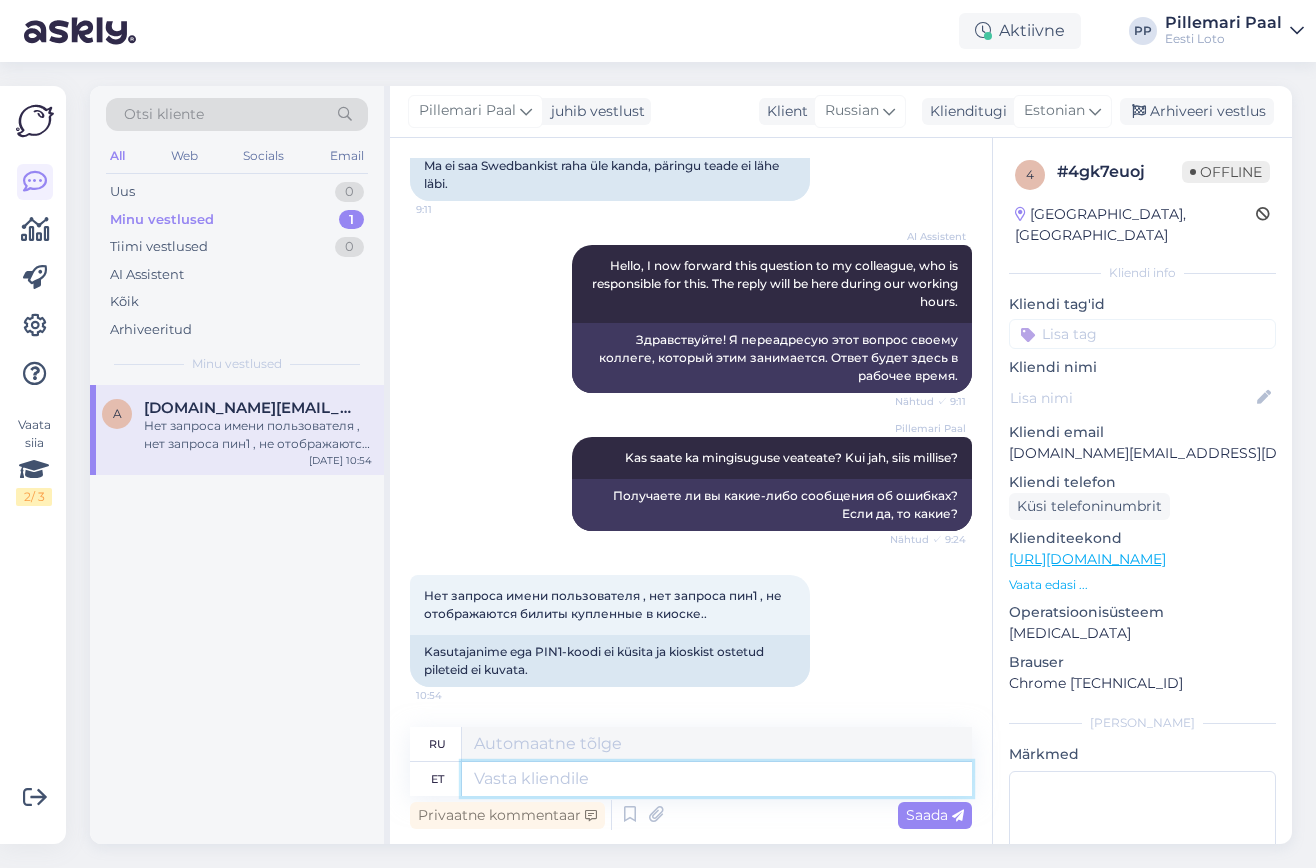 click at bounding box center (717, 779) 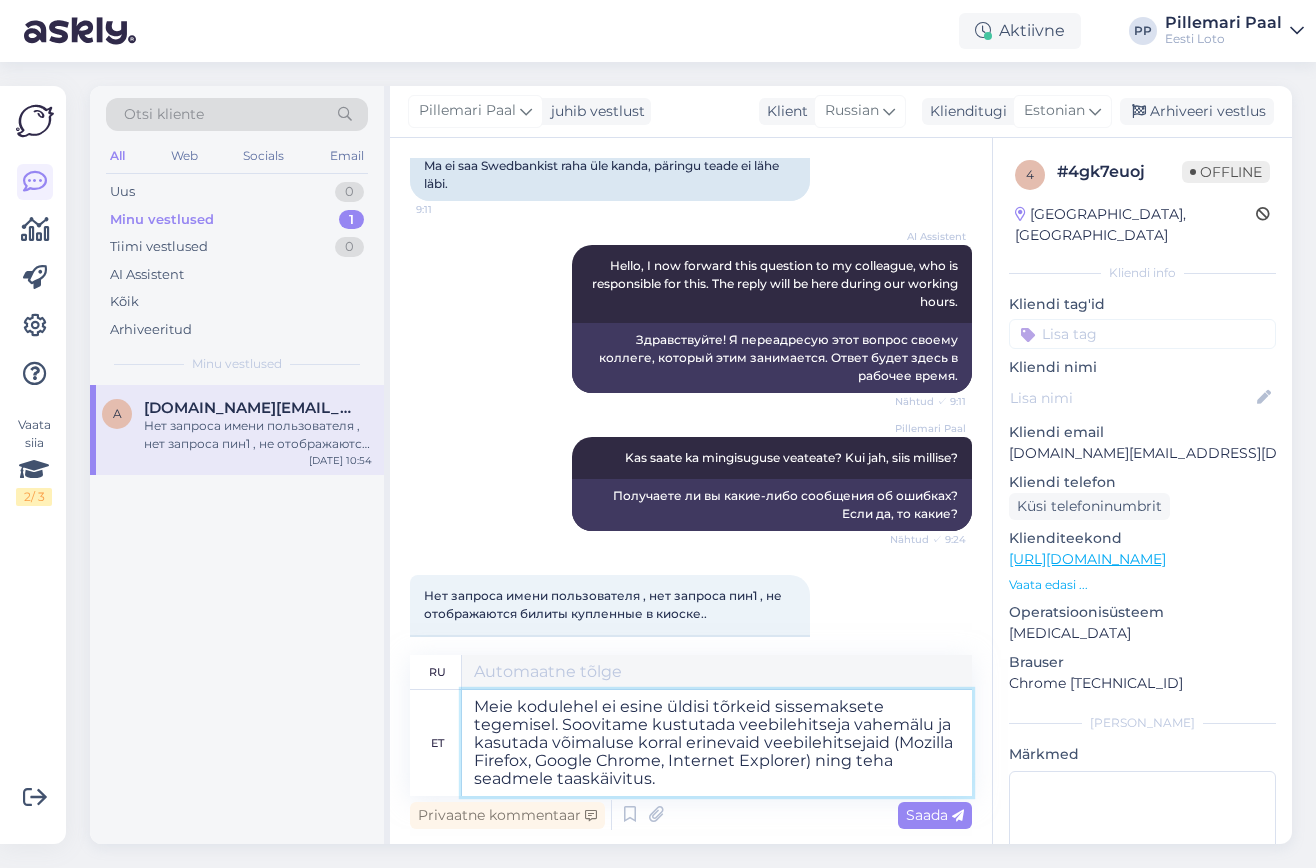 type on "При внесении депозитов на нашем сайте не возникает никаких типичных ошибок. Рекомендуем очистить кэш браузера и по возможности использовать другие браузеры (Mozilla Firefox, Google Chrome, Internet Explorer), а также перезагрузить устройство." 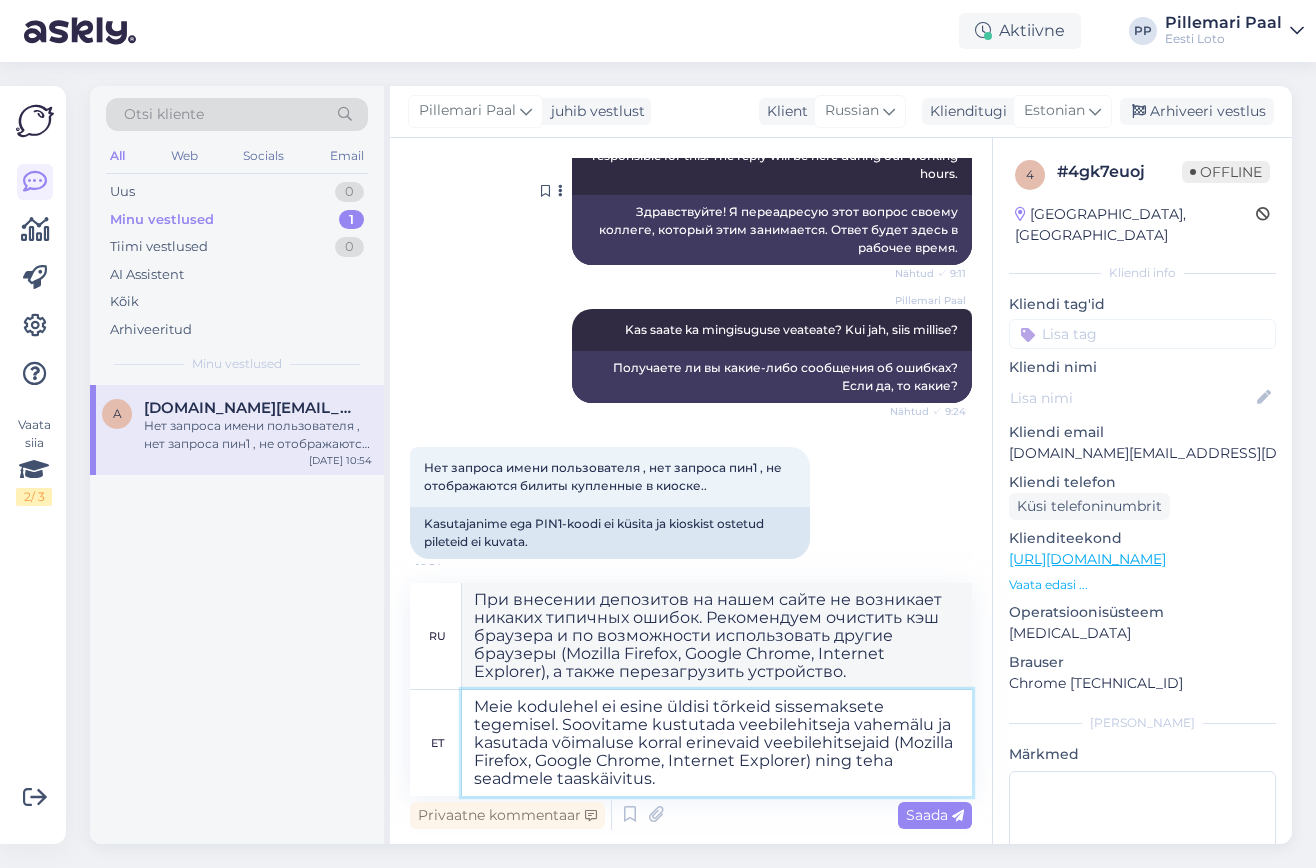 scroll, scrollTop: 319, scrollLeft: 0, axis: vertical 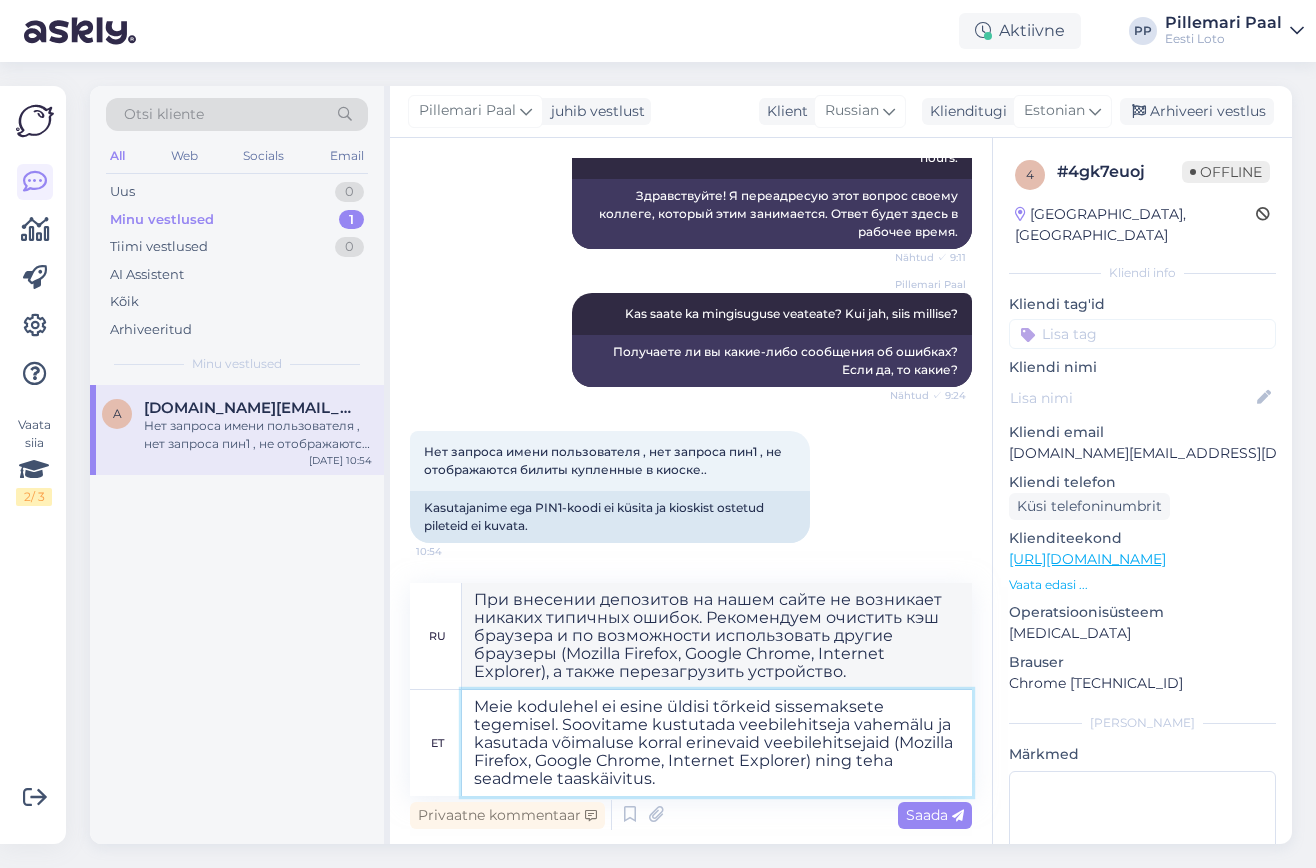 click on "Meie kodulehel ei esine üldisi tõrkeid sissemaksete tegemisel. Soovitame kustutada veebilehitseja vahemälu ja kasutada võimaluse korral erinevaid veebilehitsejaid (Mozilla Firefox, Google Chrome, Internet Explorer) ning teha seadmele taaskäivitus." at bounding box center [717, 743] 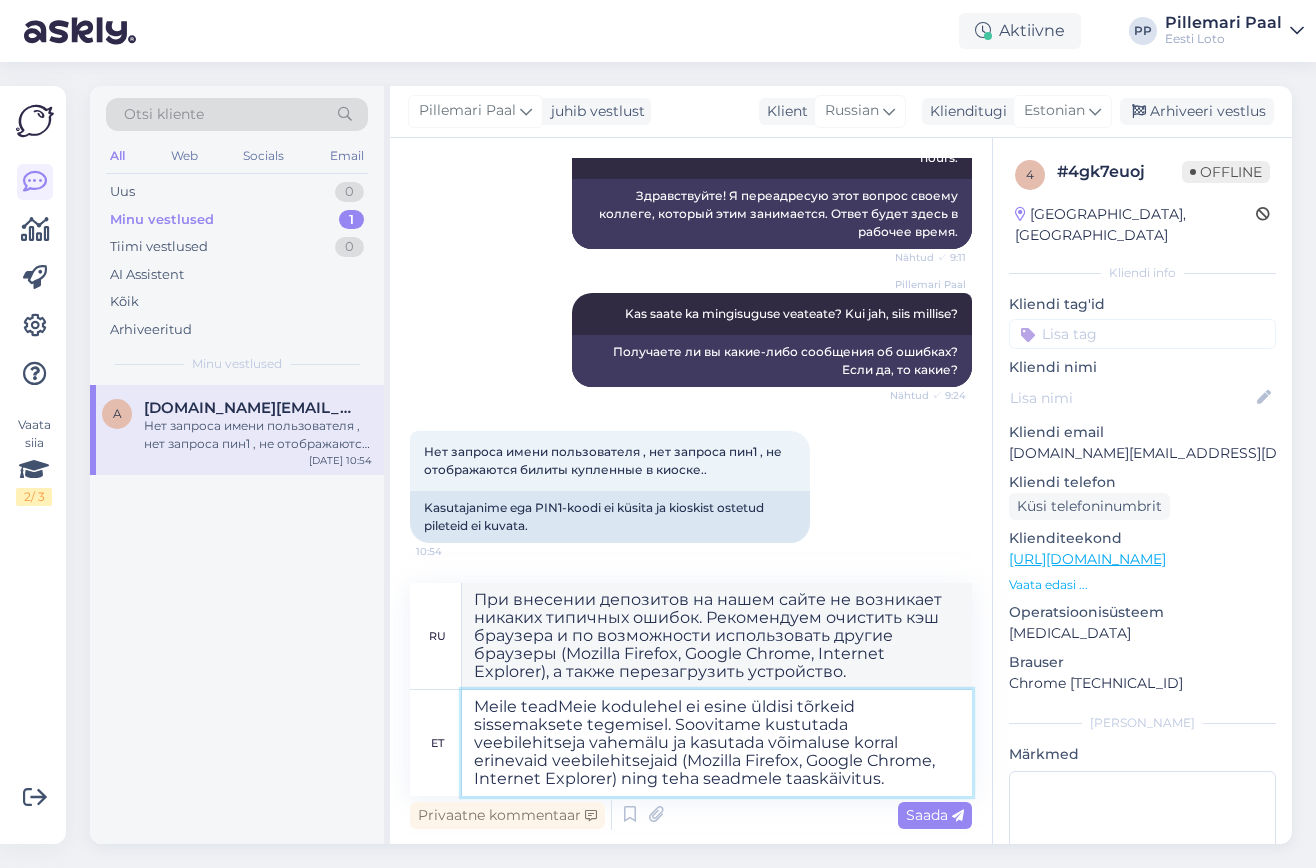 type on "Meile teadaMeie kodulehel ei esine üldisi tõrkeid sissemaksete tegemisel. Soovitame kustutada veebilehitseja vahemälu ja kasutada võimaluse korral erinevaid veebilehitsejaid (Mozilla Firefox, Google Chrome, Internet Explorer) ning teha seadmele taaskäivitus." 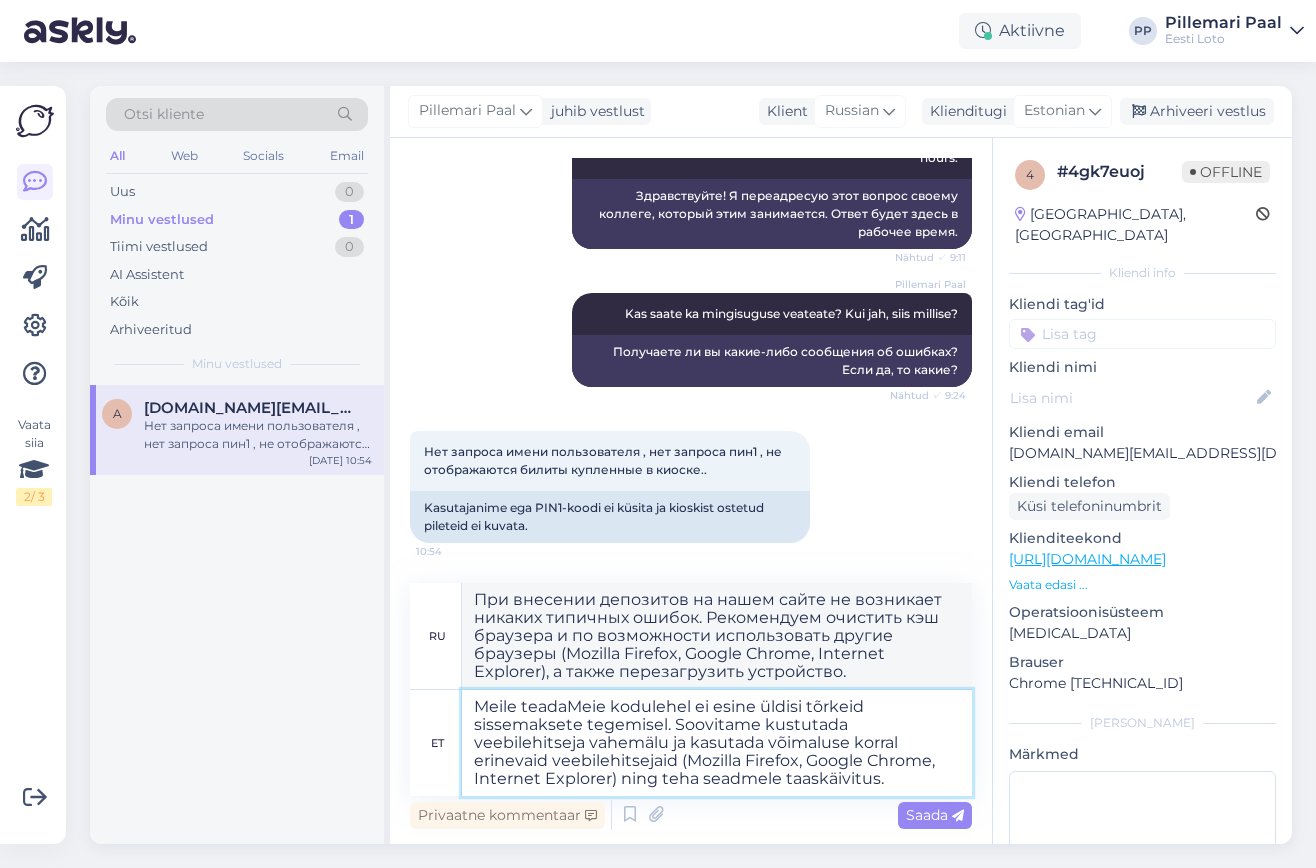 type on "Дайте нам знать. Ошибок при внесении депозитов на нашем сайте обычно не возникает. Рекомендуем очистить кэш браузера и, по возможности, использовать другие браузеры (Mozilla Firefox, Google Chrome, Internet Explorer), а также перезагрузить устройство." 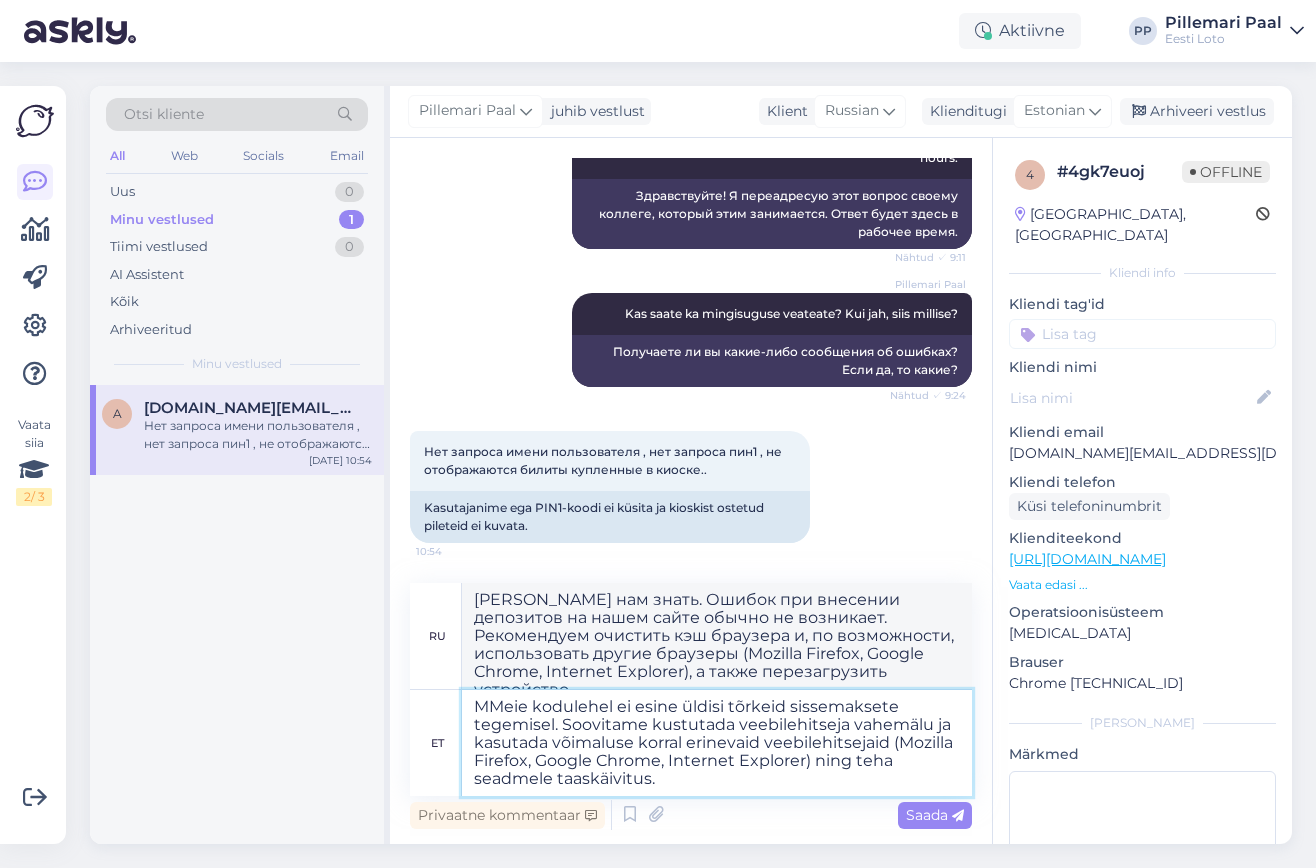 type on "Meie kodulehel ei esine üldisi tõrkeid sissemaksete tegemisel. Soovitame kustutada veebilehitseja vahemälu ja kasutada võimaluse korral erinevaid veebilehitsejaid (Mozilla Firefox, Google Chrome, Internet Explorer) ning teha seadmele taaskäivitus." 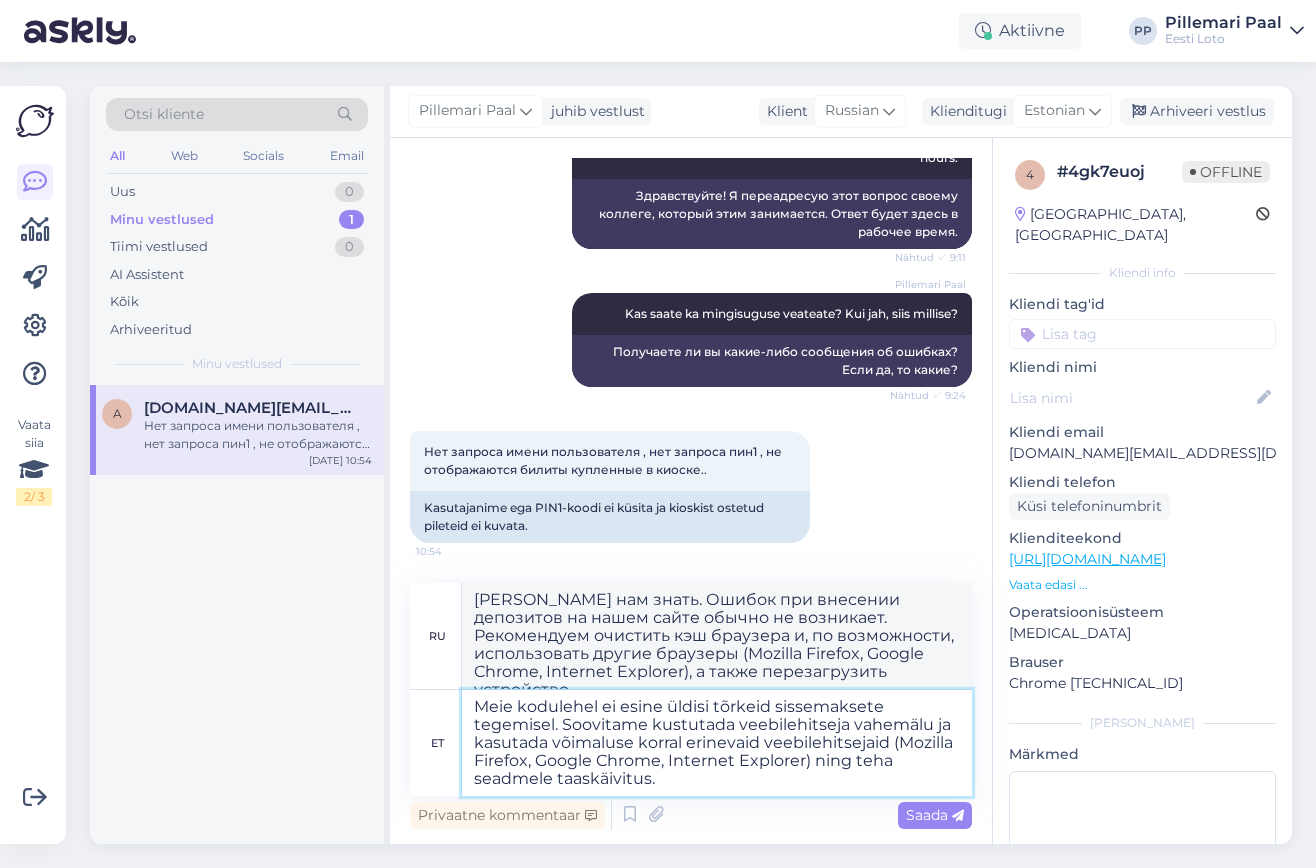 type on "При внесении депозитов на нашем сайте не возникает никаких типичных ошибок. Рекомендуем очистить кэш браузера и по возможности использовать другие браузеры (Mozilla Firefox, Google Chrome, Internet Explorer), а также перезагрузить устройство." 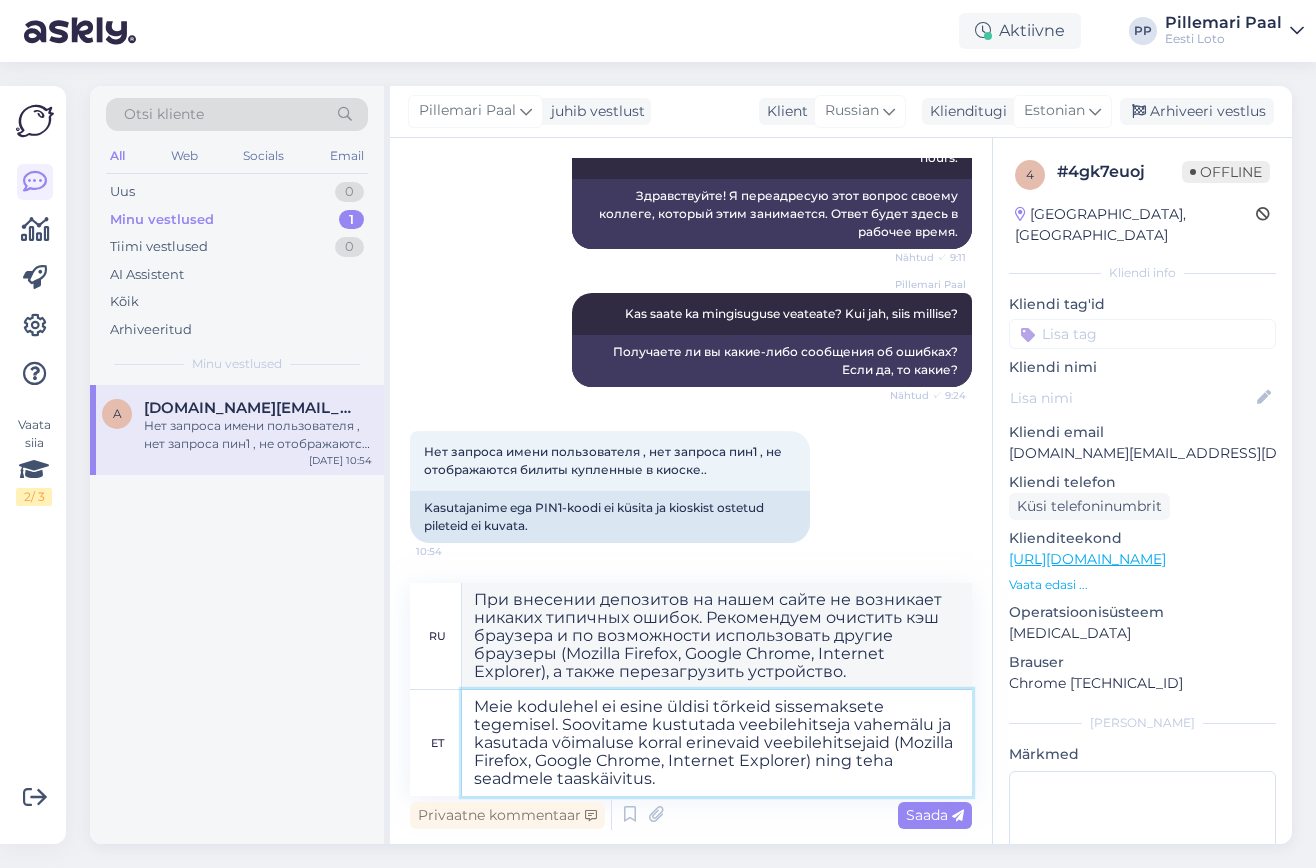 click on "Meie kodulehel ei esine üldisi tõrkeid sissemaksete tegemisel. Soovitame kustutada veebilehitseja vahemälu ja kasutada võimaluse korral erinevaid veebilehitsejaid (Mozilla Firefox, Google Chrome, Internet Explorer) ning teha seadmele taaskäivitus." at bounding box center (717, 743) 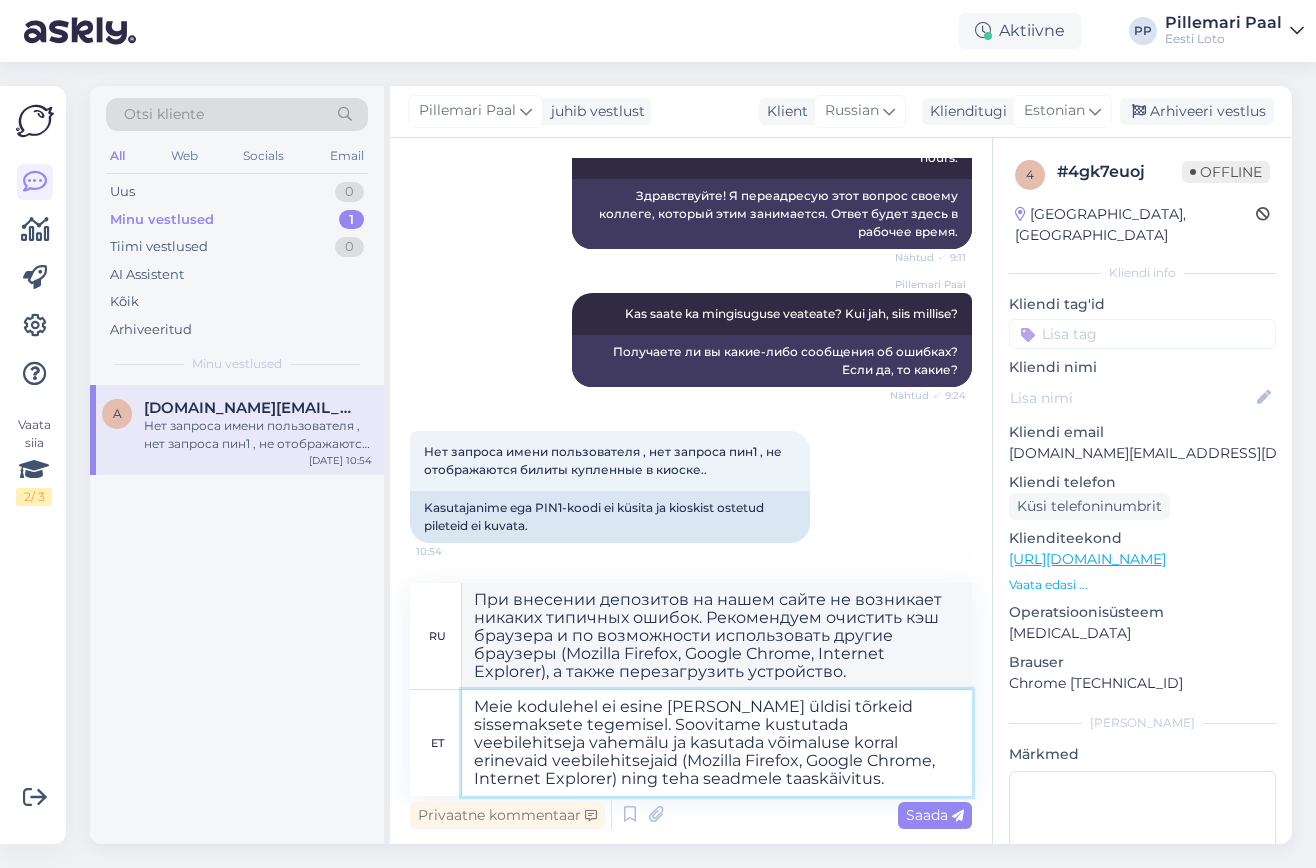 type on "Meie kodulehel ei esine hetkel üldisi tõrkeid sissemaksete tegemisel. Soovitame kustutada veebilehitseja vahemälu ja kasutada võimaluse korral erinevaid veebilehitsejaid (Mozilla Firefox, Google Chrome, Internet Explorer) ning teha seadmele taaskäivitus." 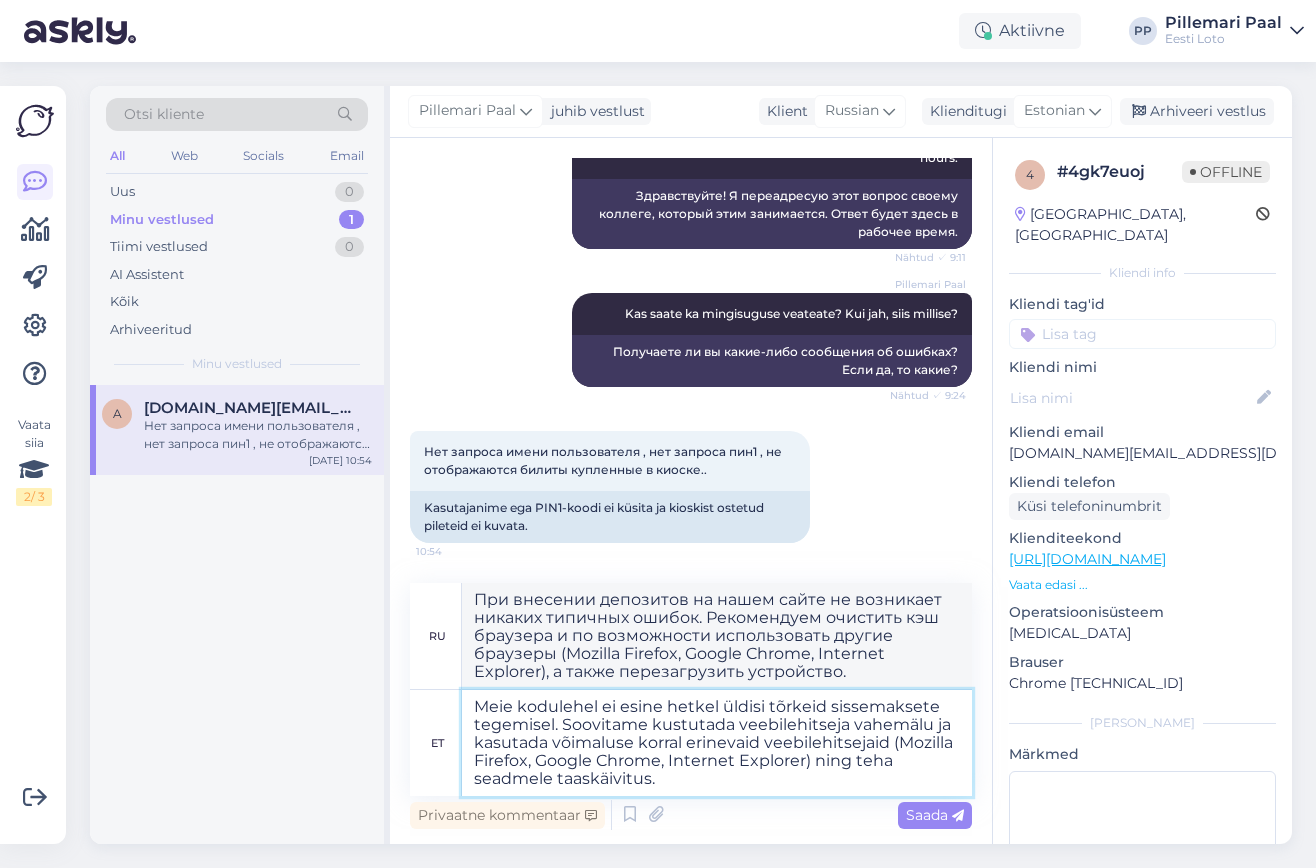 type on "В настоящее время общих ошибок при внесении депозитов на нашем сайте не наблюдается. Рекомендуем очистить кэш браузера и по возможности использовать другие браузеры (Mozilla Firefox, Google Chrome, Internet Explorer), а также перезагрузить устройство." 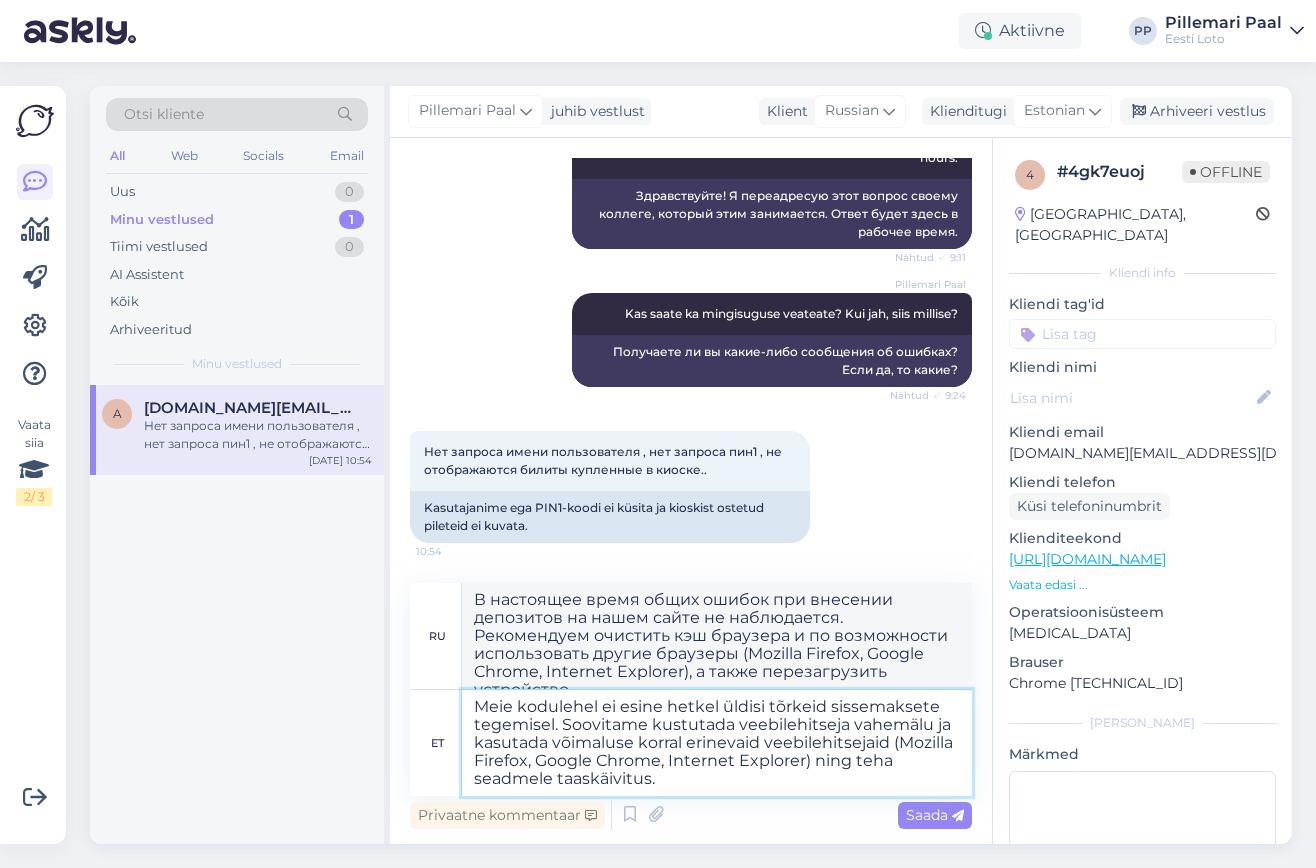 click on "Meie kodulehel ei esine hetkel üldisi tõrkeid sissemaksete tegemisel. Soovitame kustutada veebilehitseja vahemälu ja kasutada võimaluse korral erinevaid veebilehitsejaid (Mozilla Firefox, Google Chrome, Internet Explorer) ning teha seadmele taaskäivitus." at bounding box center (717, 743) 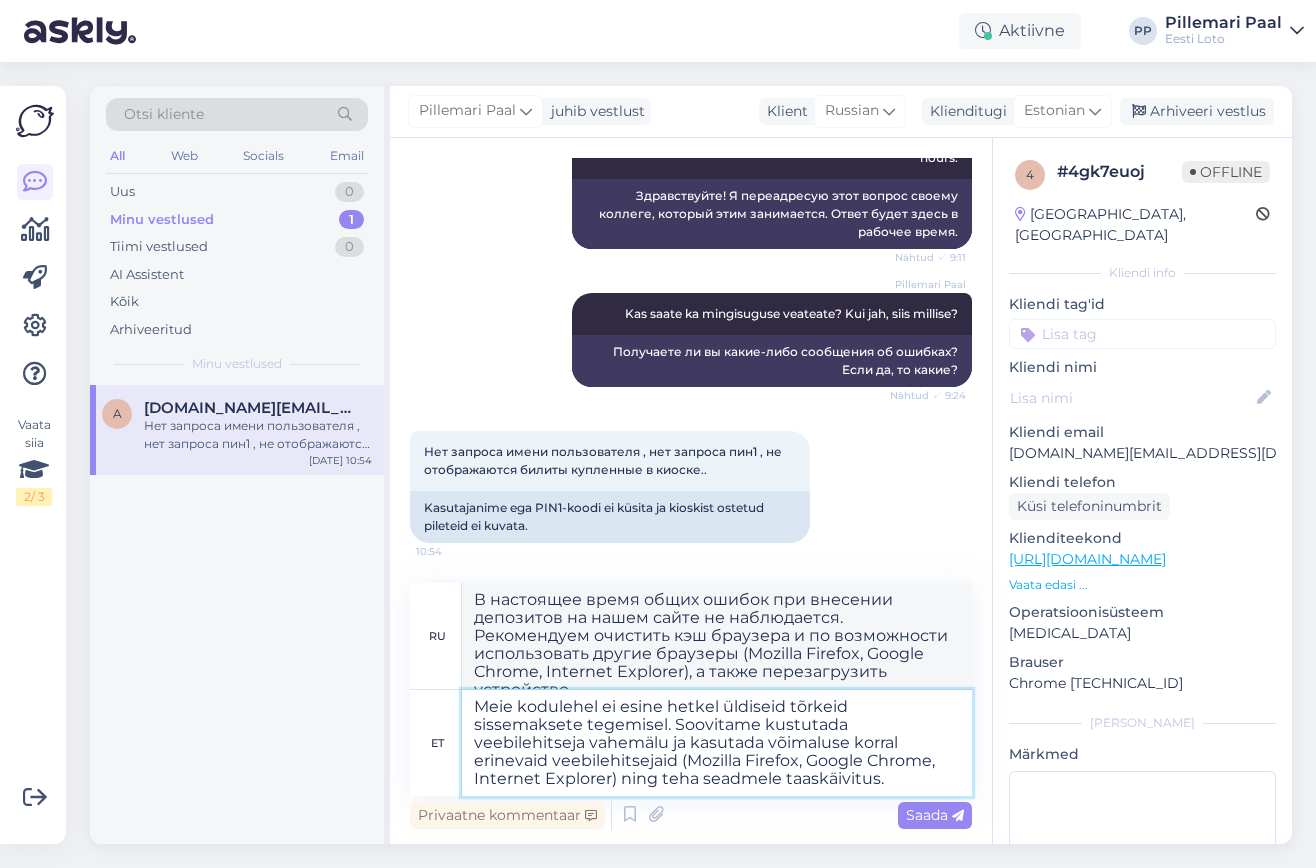 click on "Meie kodulehel ei esine hetkel üldiseid tõrkeid sissemaksete tegemisel. Soovitame kustutada veebilehitseja vahemälu ja kasutada võimaluse korral erinevaid veebilehitsejaid (Mozilla Firefox, Google Chrome, Internet Explorer) ning teha seadmele taaskäivitus." at bounding box center [717, 743] 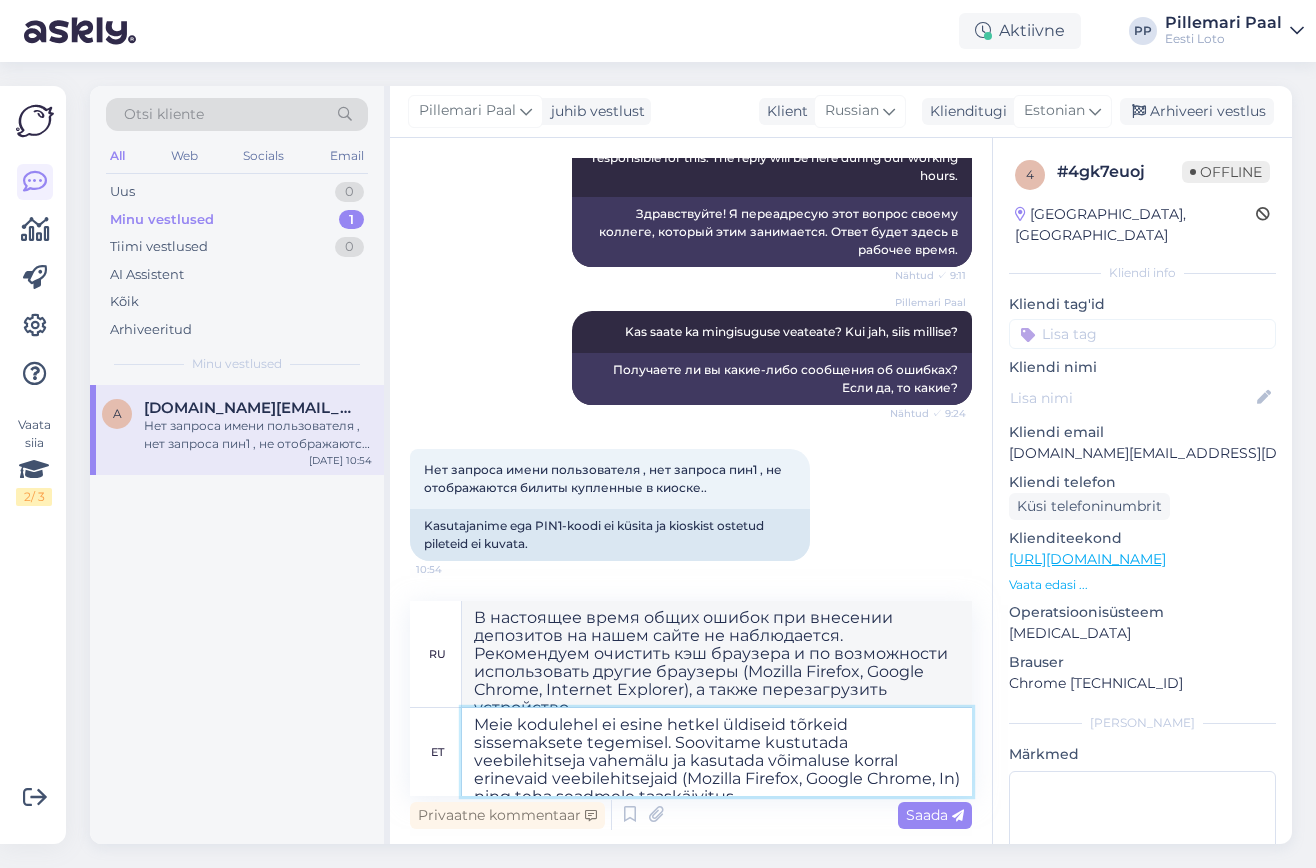 scroll, scrollTop: 301, scrollLeft: 0, axis: vertical 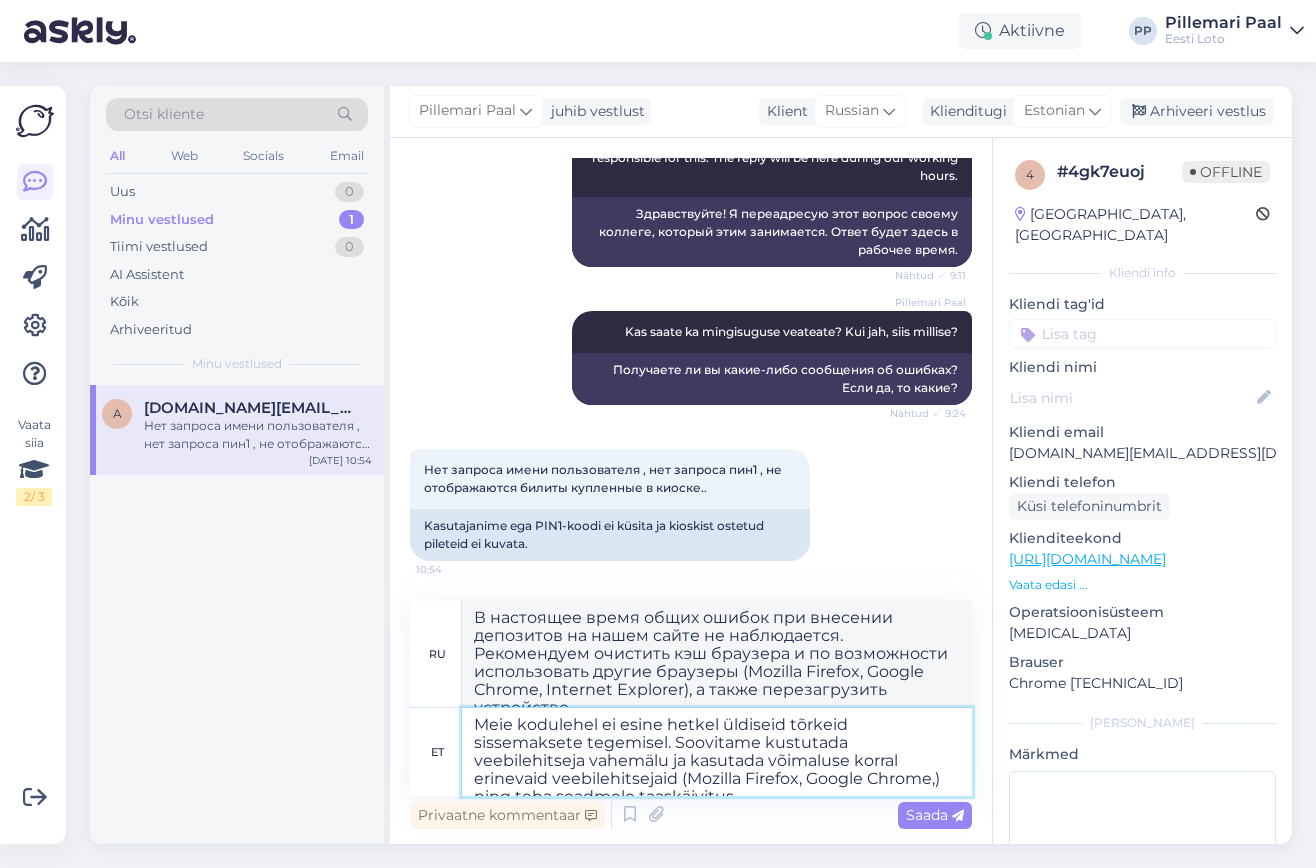 type on "Meie kodulehel ei esine hetkel üldiseid tõrkeid sissemaksete tegemisel. Soovitame kustutada veebilehitseja vahemälu ja kasutada võimaluse korral erinevaid veebilehitsejaid (Mozilla Firefox, Google Chrome) ning teha seadmele taaskäivitus." 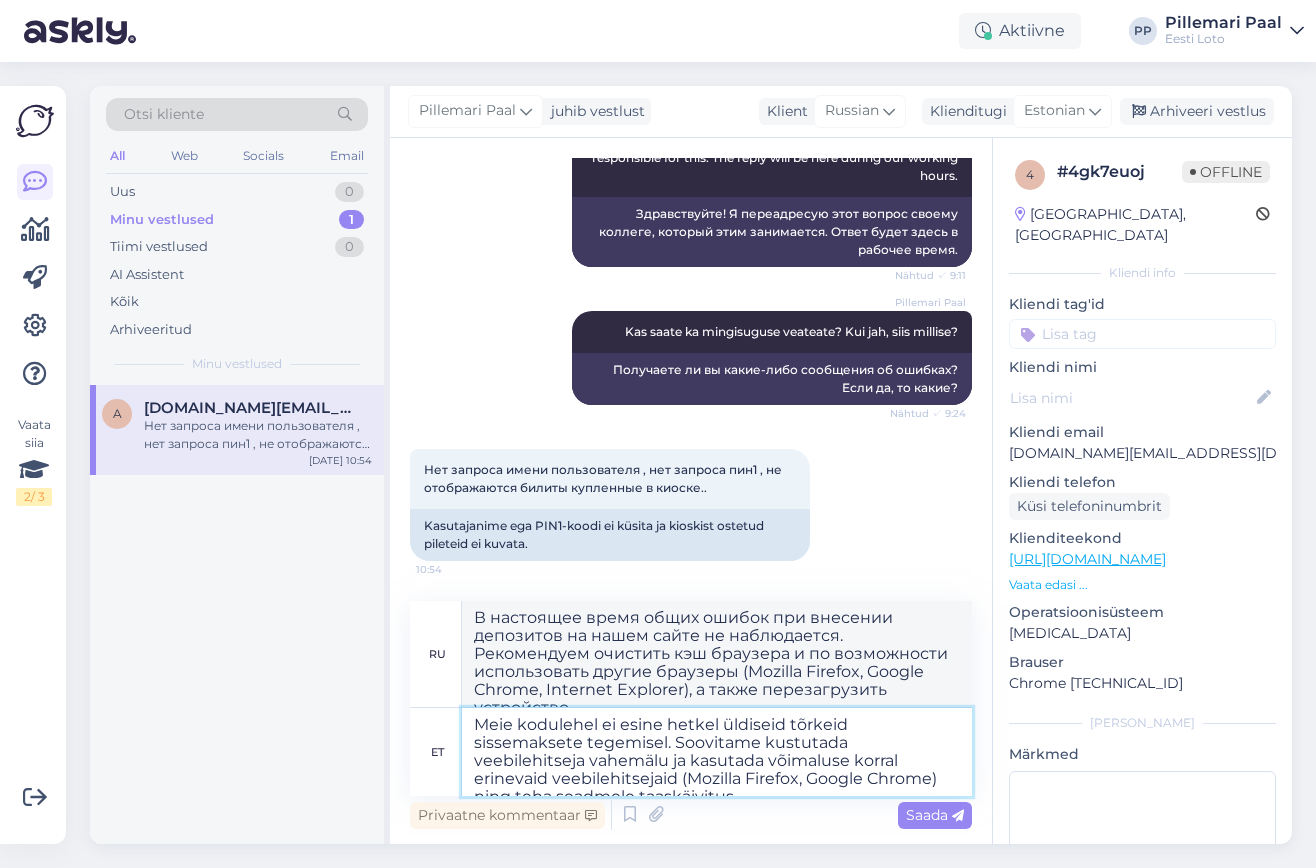 type on "В настоящее время общих ошибок при внесении депозитов на нашем сайте не наблюдается. Рекомендуем очистить кэш браузера и по возможности использовать другие браузеры (Mozilla Firefox, Google Chrome), а также перезагрузить устройство." 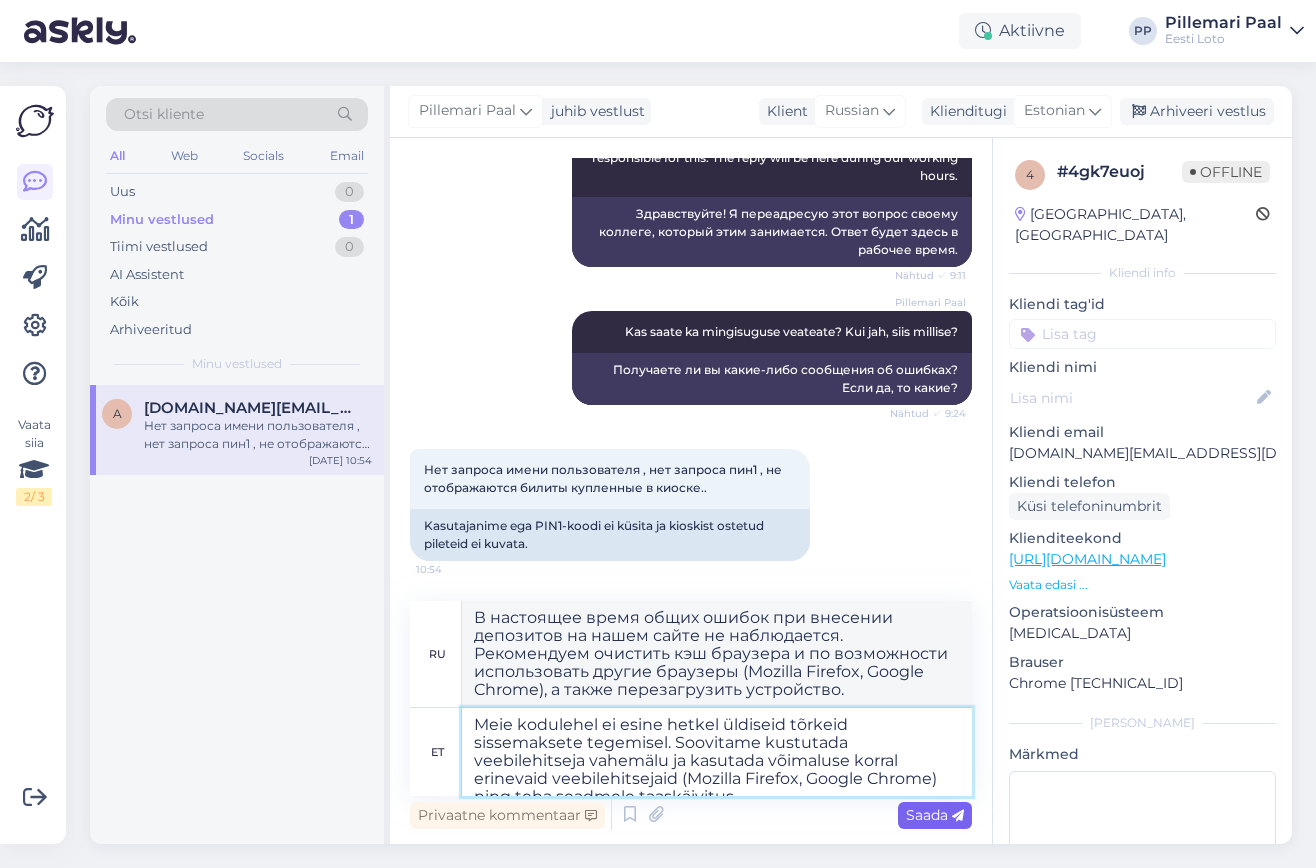 type on "Meie kodulehel ei esine hetkel üldiseid tõrkeid sissemaksete tegemisel. Soovitame kustutada veebilehitseja vahemälu ja kasutada võimaluse korral erinevaid veebilehitsejaid (Mozilla Firefox, Google Chrome) ning teha seadmele taaskäivitus." 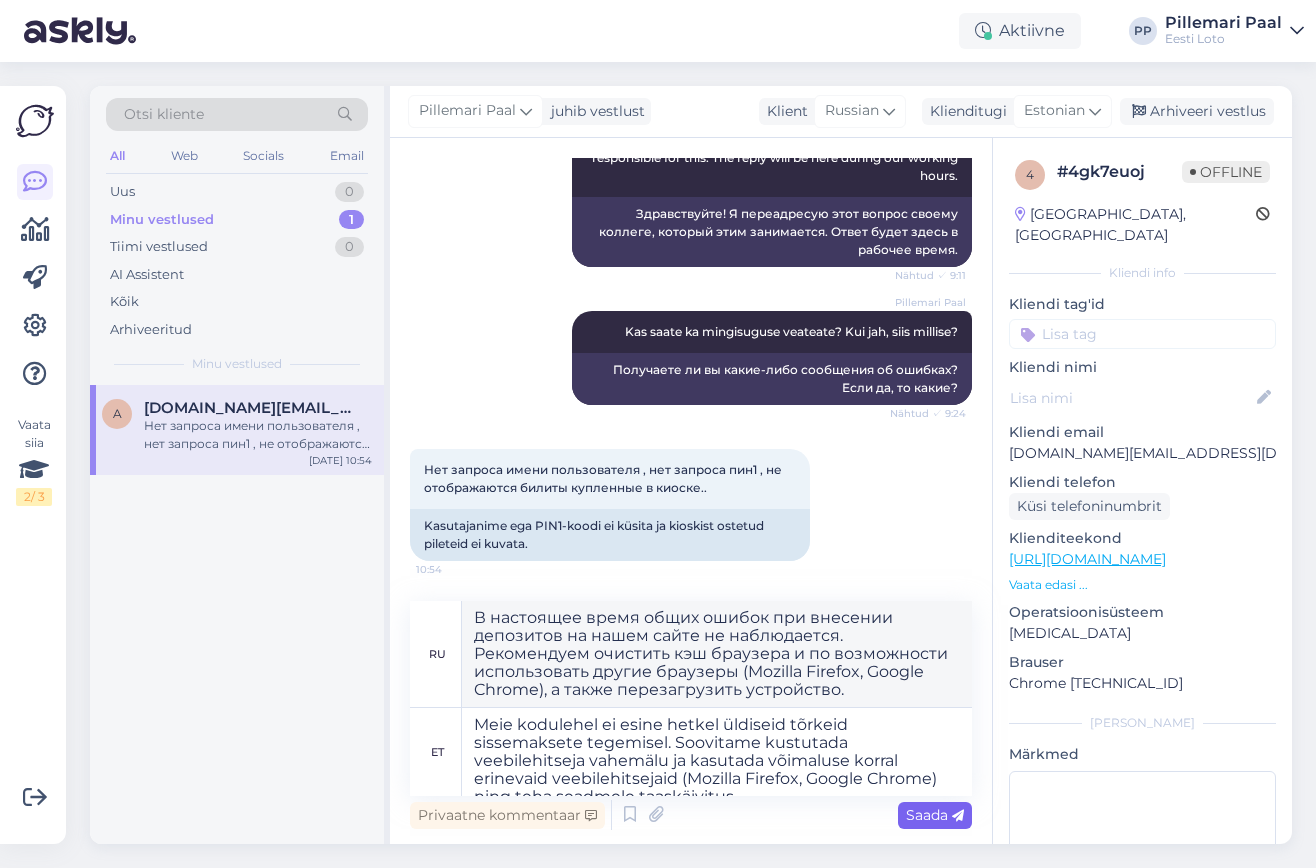 click on "Saada" at bounding box center [935, 815] 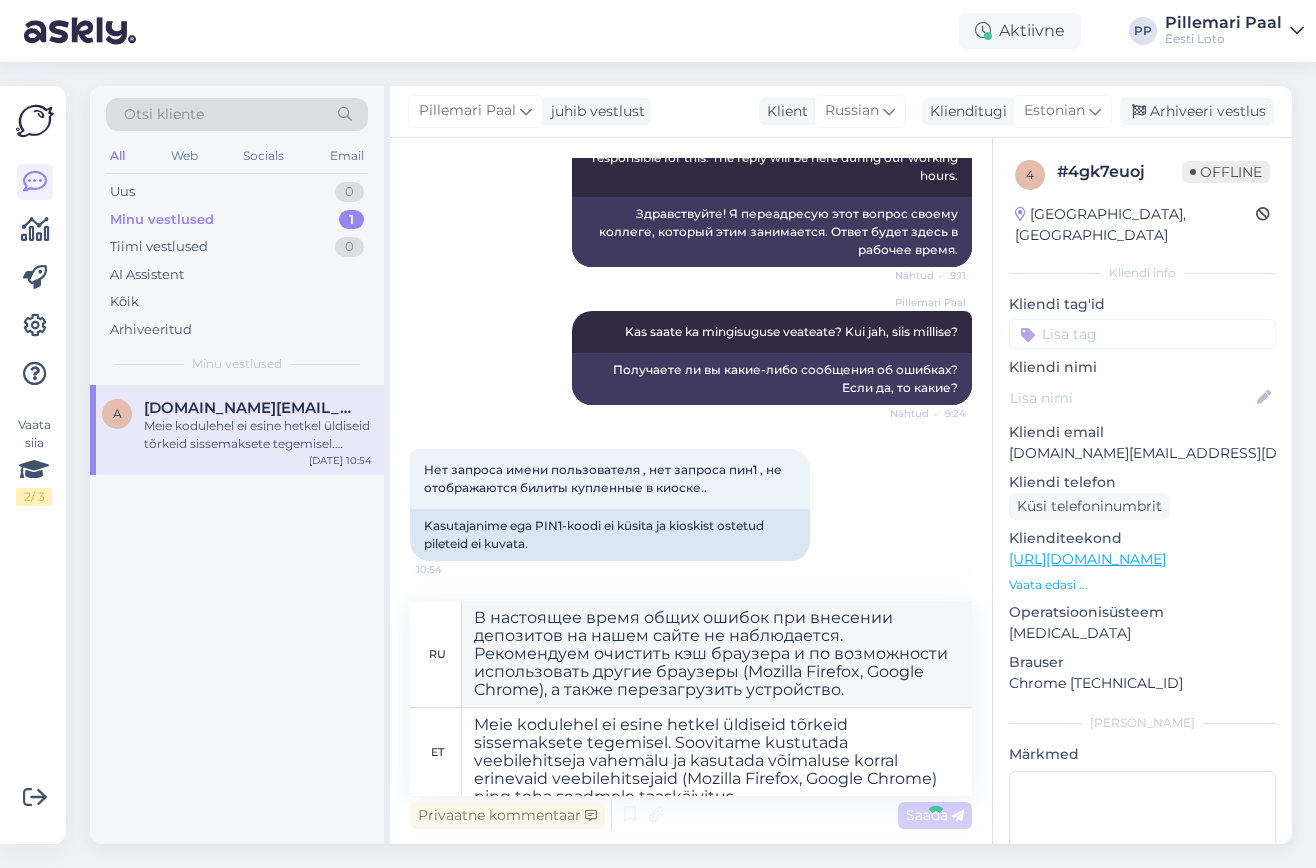 type 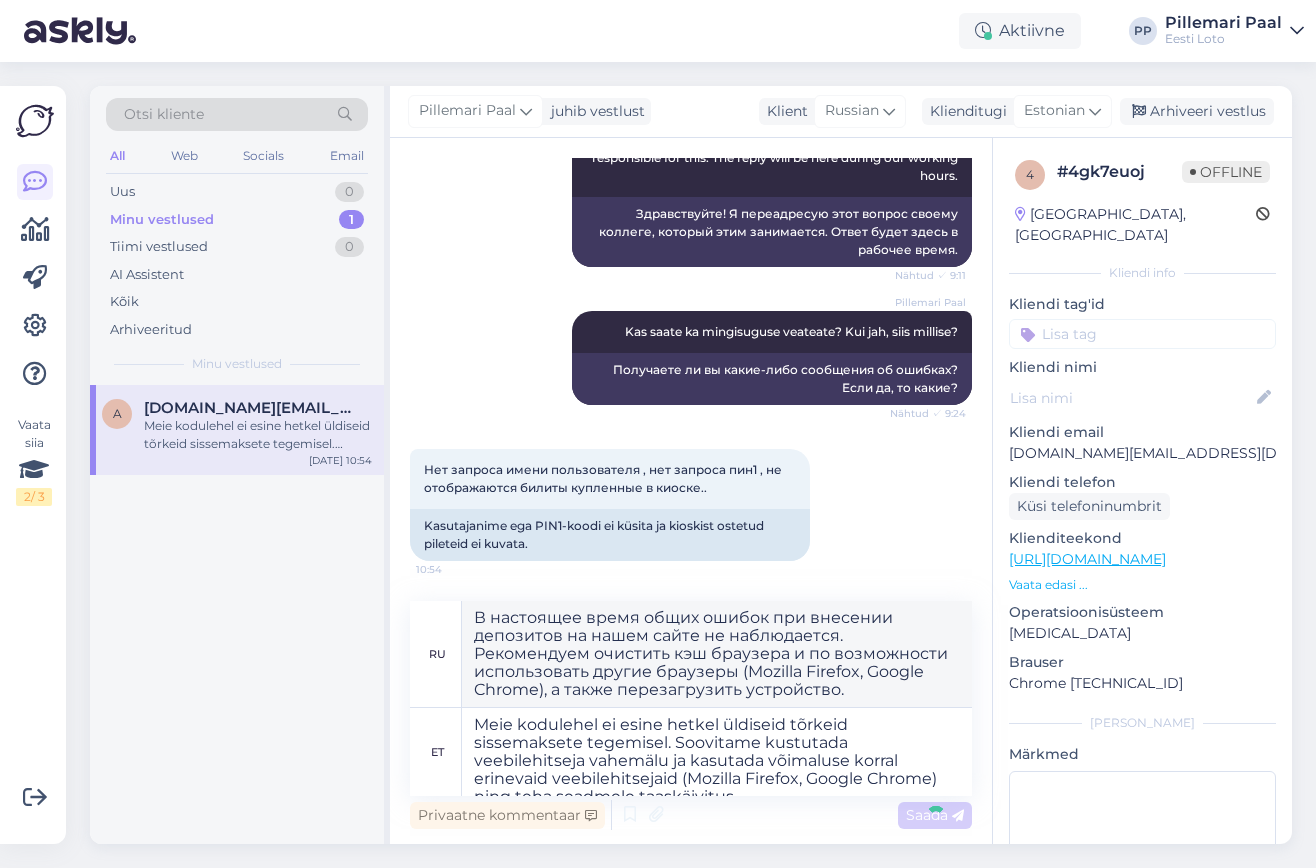 type 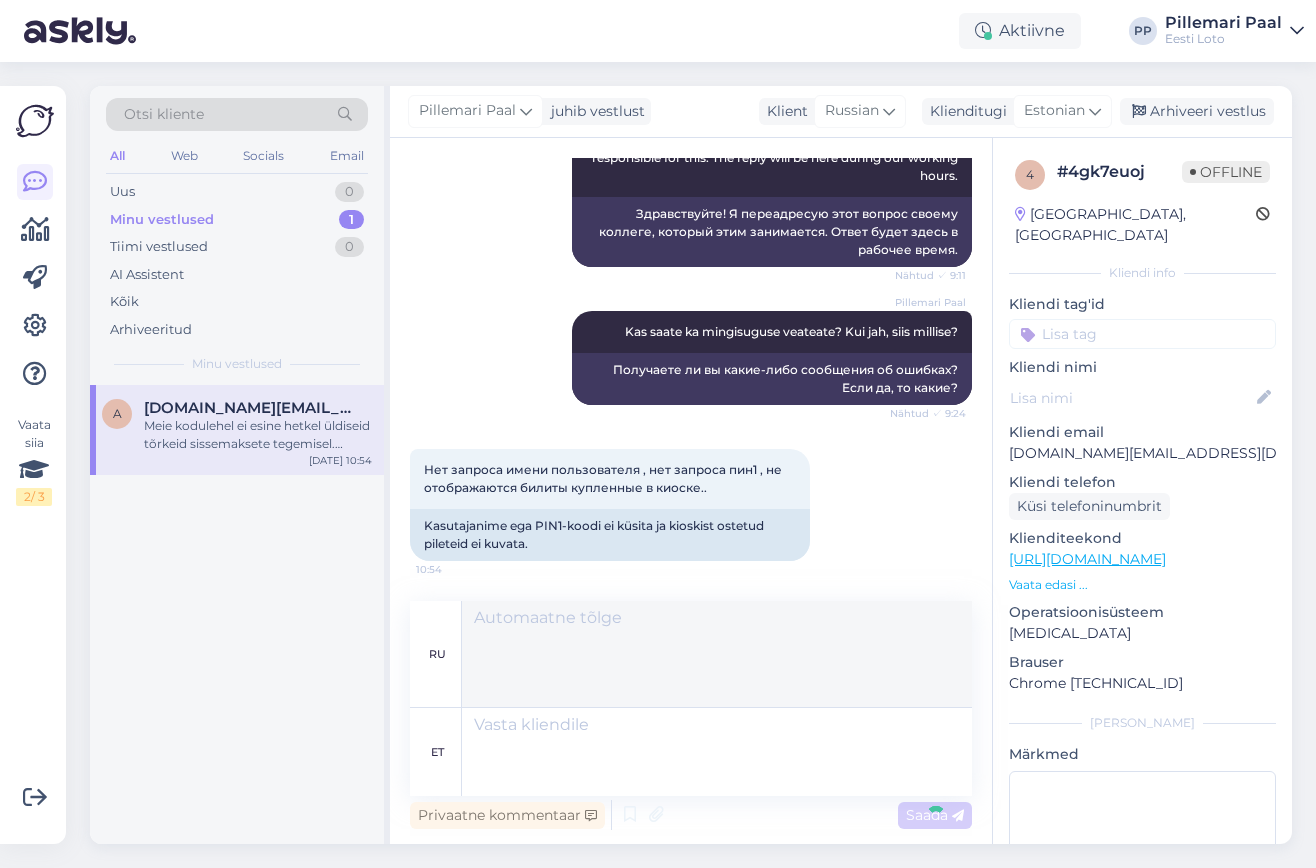 scroll, scrollTop: 421, scrollLeft: 0, axis: vertical 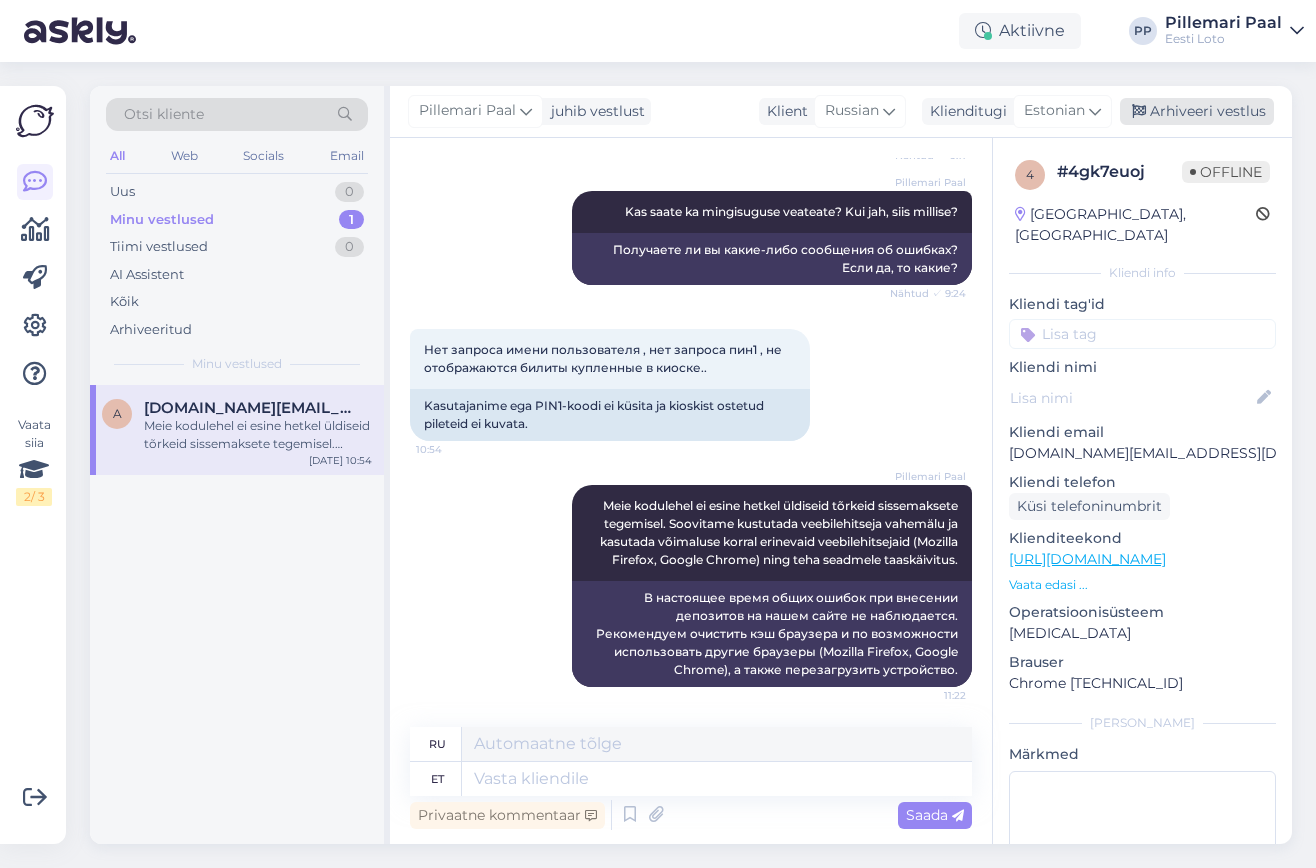 click on "Arhiveeri vestlus" at bounding box center [1197, 111] 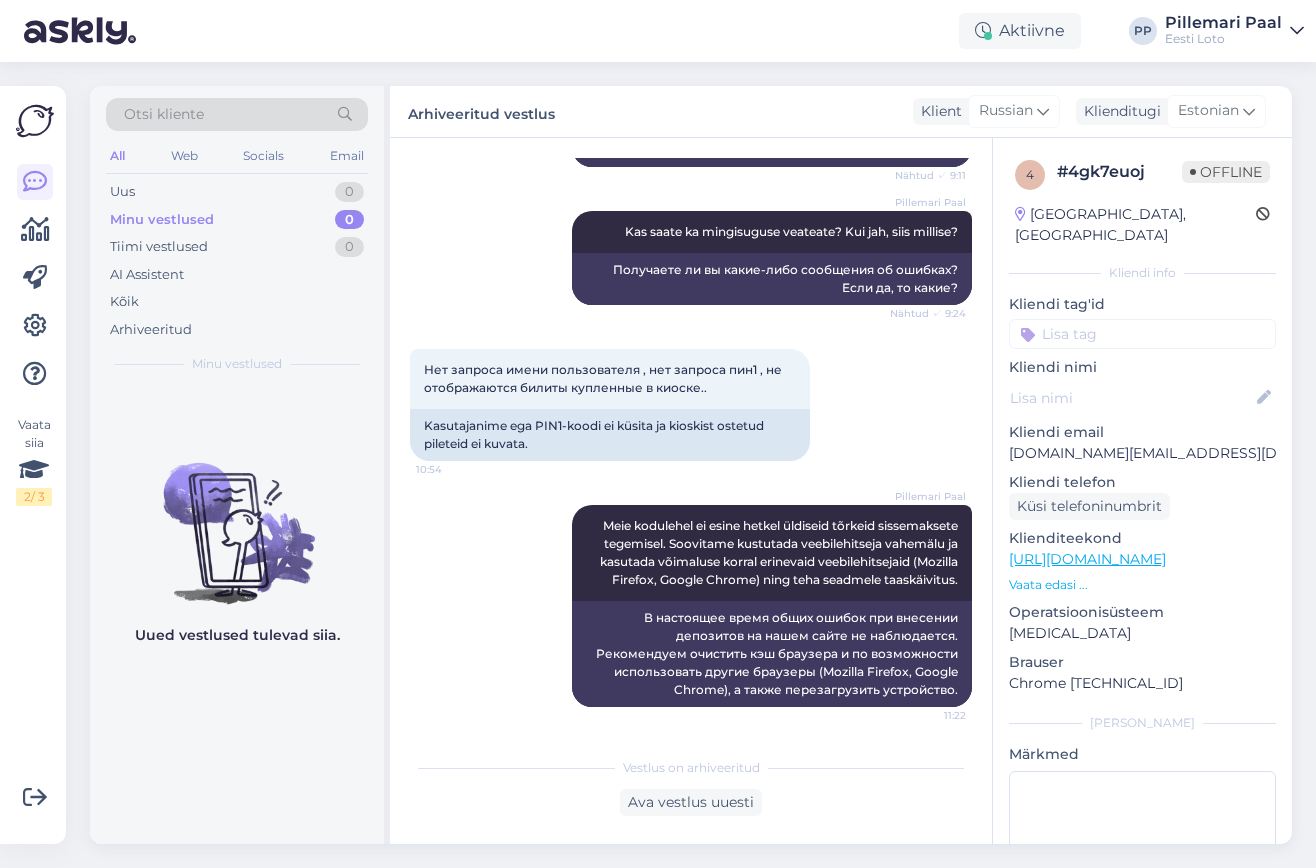 click on "Otsi kliente All Web Socials  Email Uus 0 Minu vestlused 0 Tiimi vestlused 0 AI Assistent Kõik Arhiveeritud Minu vestlused" at bounding box center [237, 235] 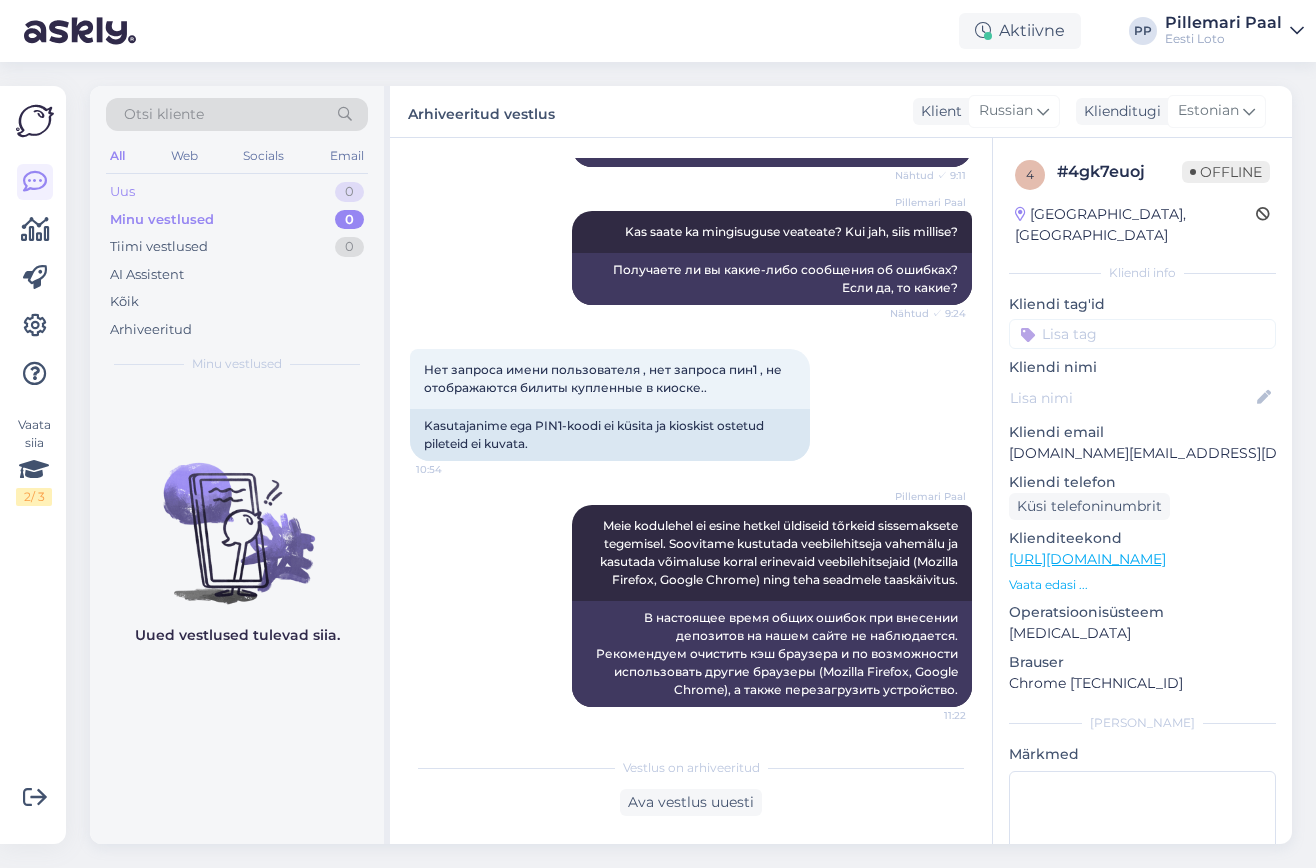 click on "Uus 0" at bounding box center (237, 192) 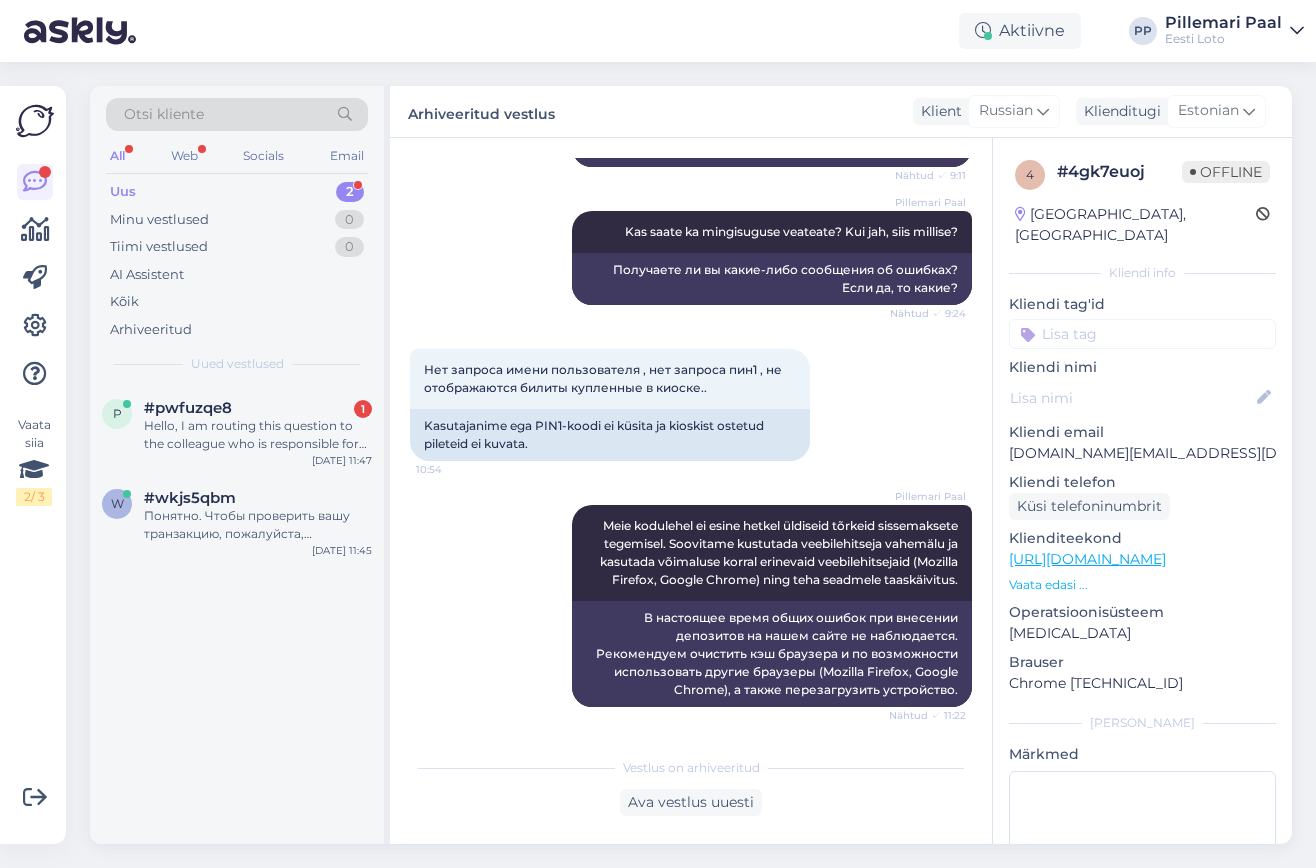 scroll, scrollTop: 625, scrollLeft: 0, axis: vertical 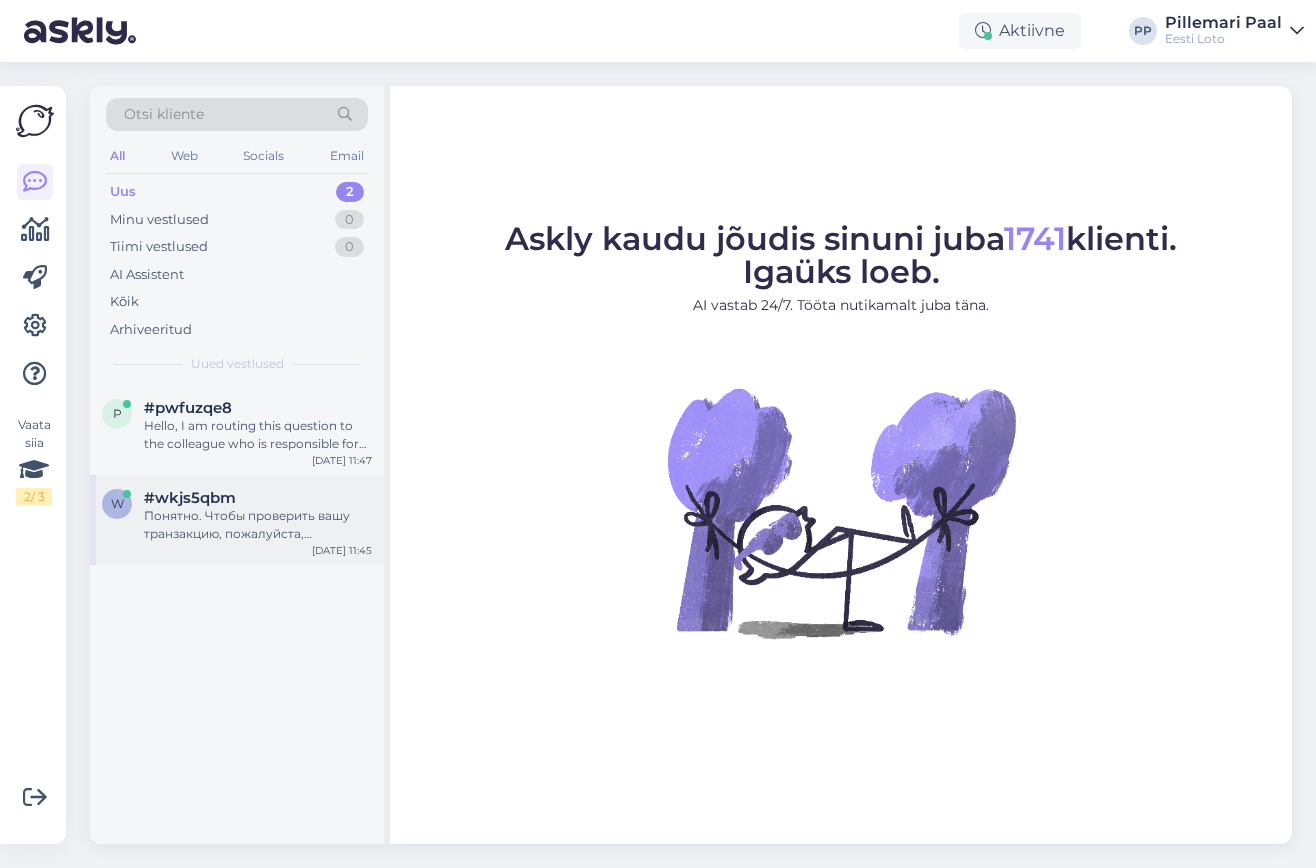 click on "#wkjs5qbm" at bounding box center (190, 498) 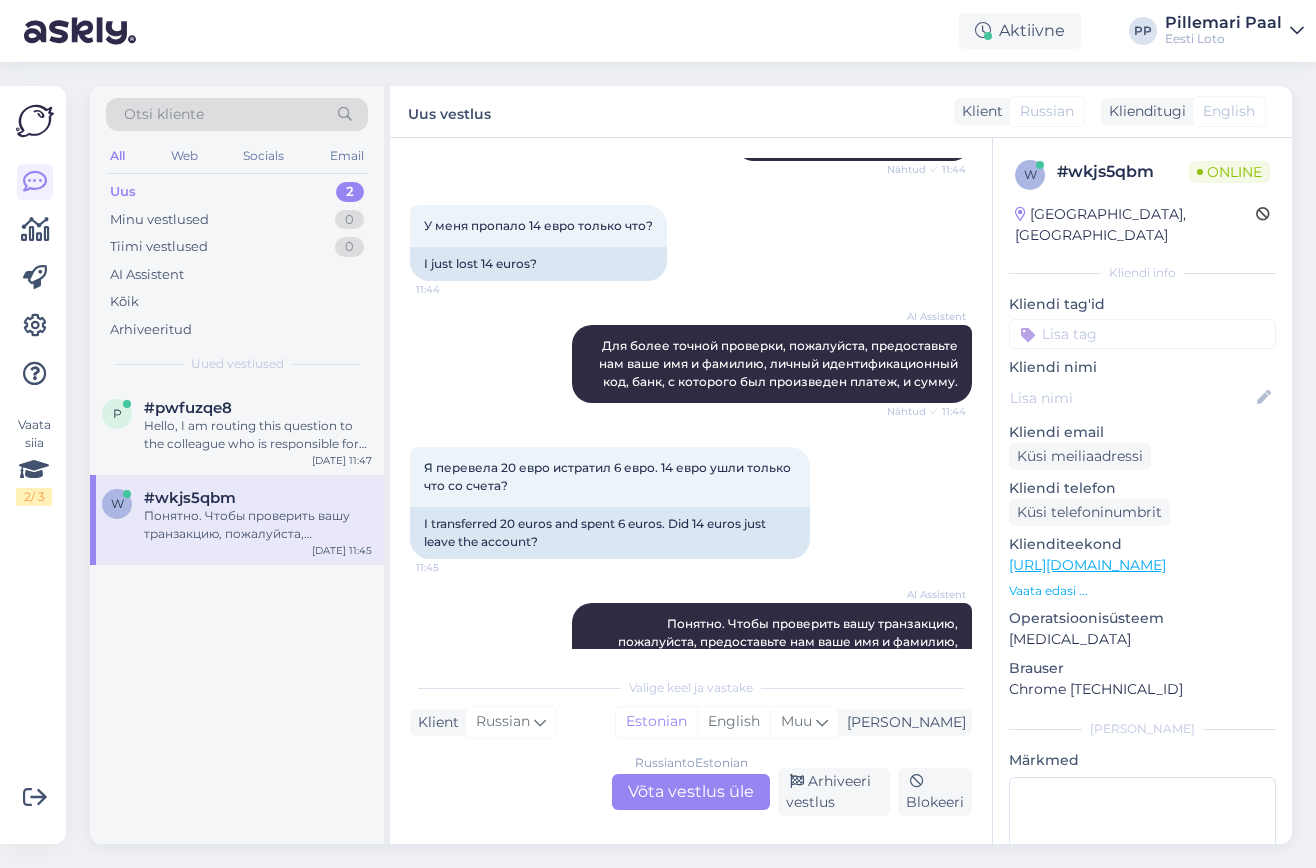 scroll, scrollTop: 337, scrollLeft: 0, axis: vertical 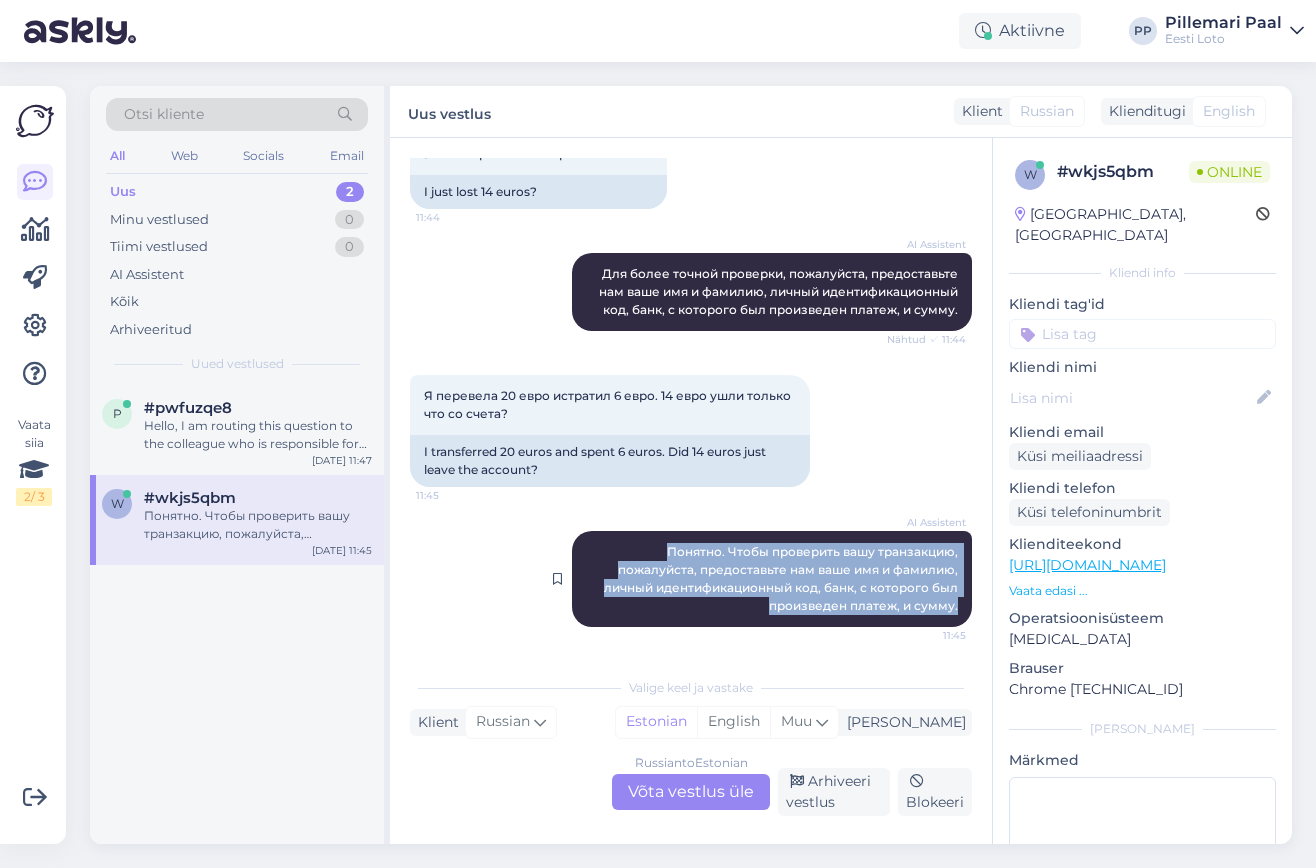 drag, startPoint x: 958, startPoint y: 611, endPoint x: 653, endPoint y: 552, distance: 310.65414 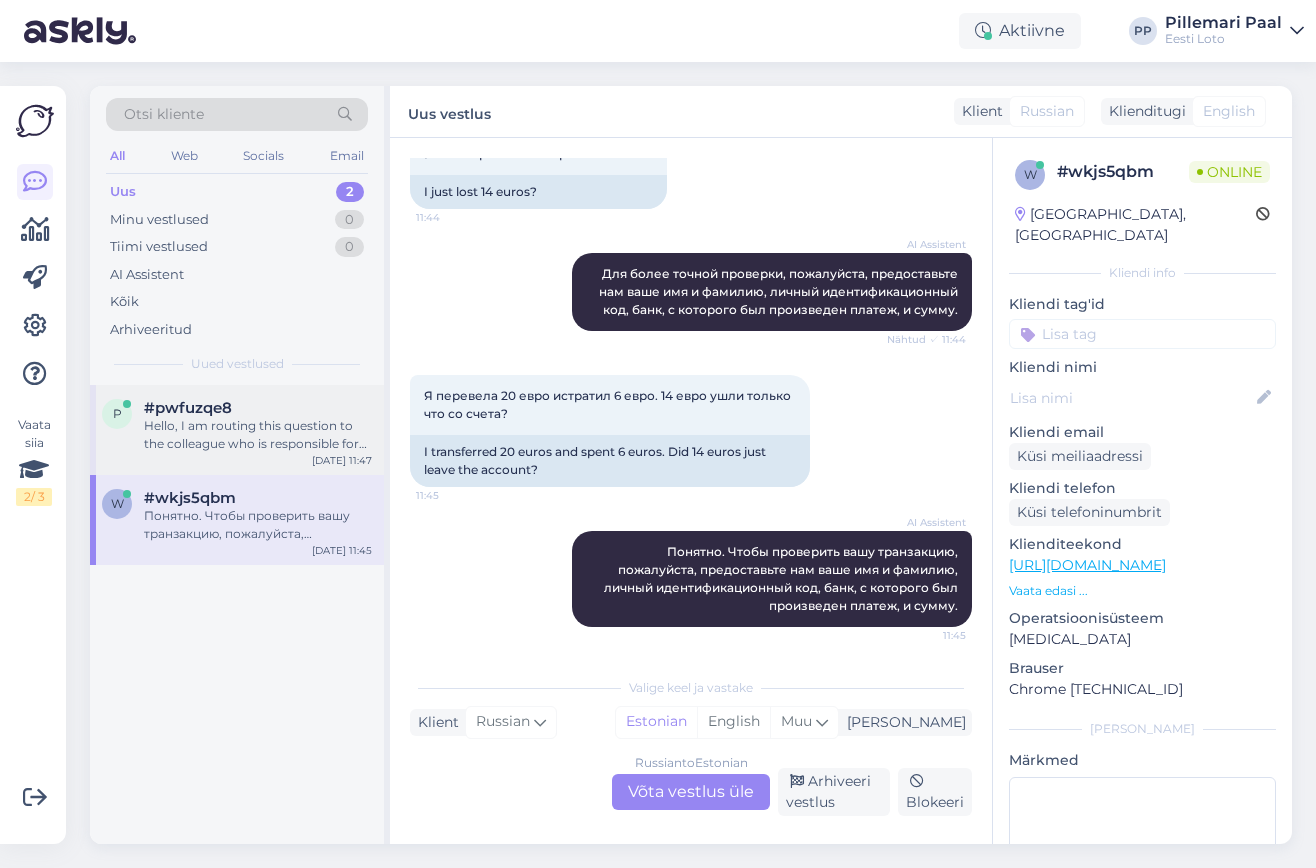 click on "Hello, I am routing this question to the colleague who is responsible for this topic. The reply might take a bit. But it’ll be saved here for you to read later." at bounding box center (258, 435) 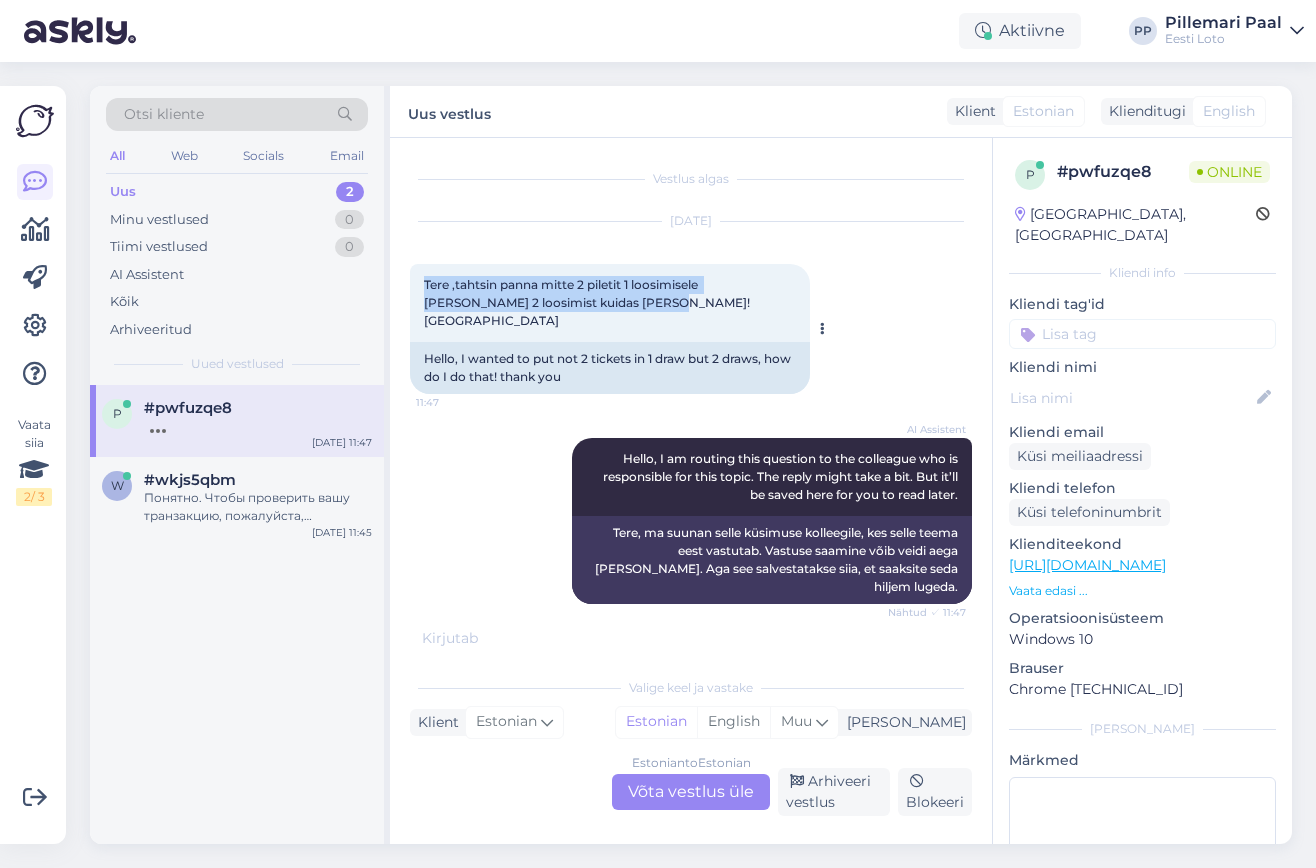 drag, startPoint x: 628, startPoint y: 303, endPoint x: 424, endPoint y: 280, distance: 205.29248 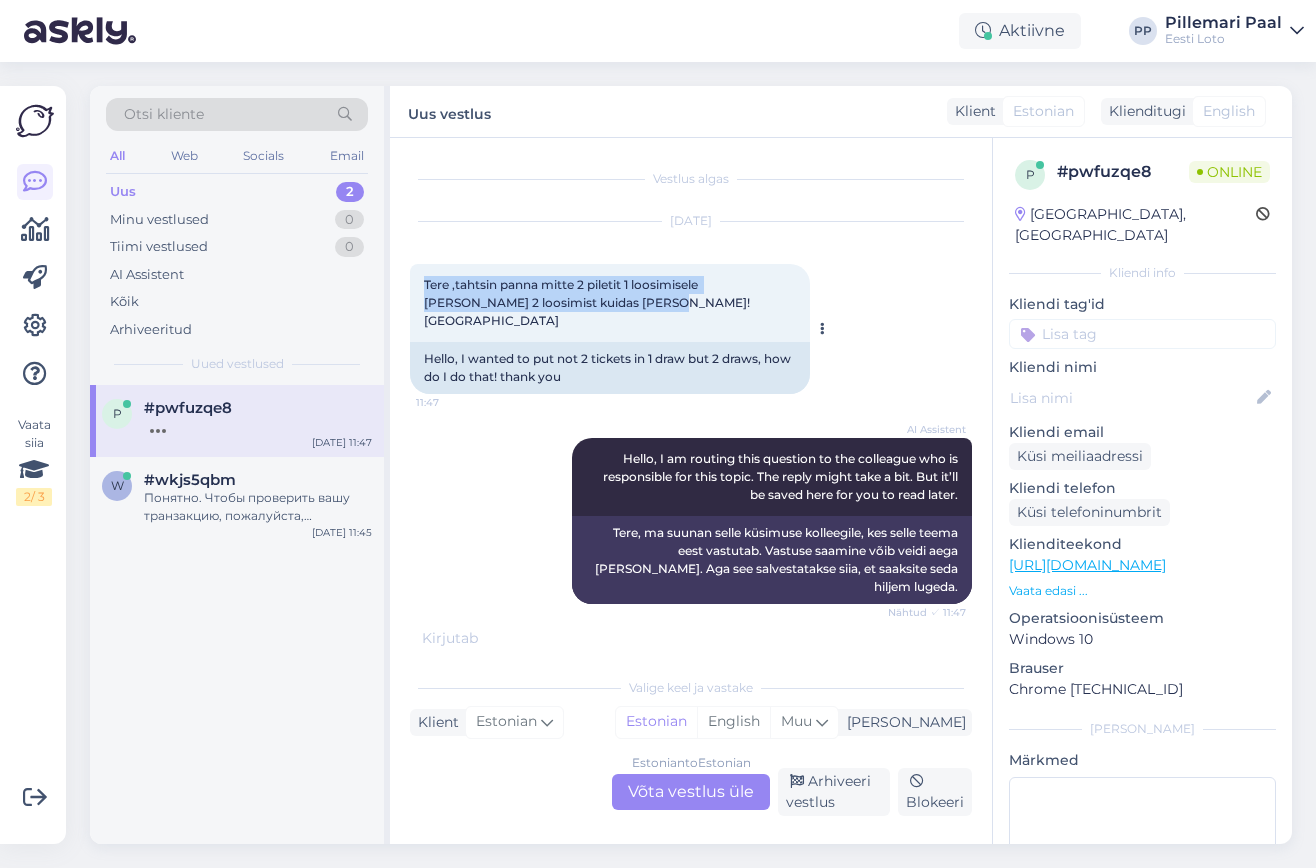 click on "Tere ,tahtsin panna mitte 2 piletit 1 loosimisele vaid 2 loosimist kuidas seda teha!tänan 11:47" at bounding box center [610, 303] 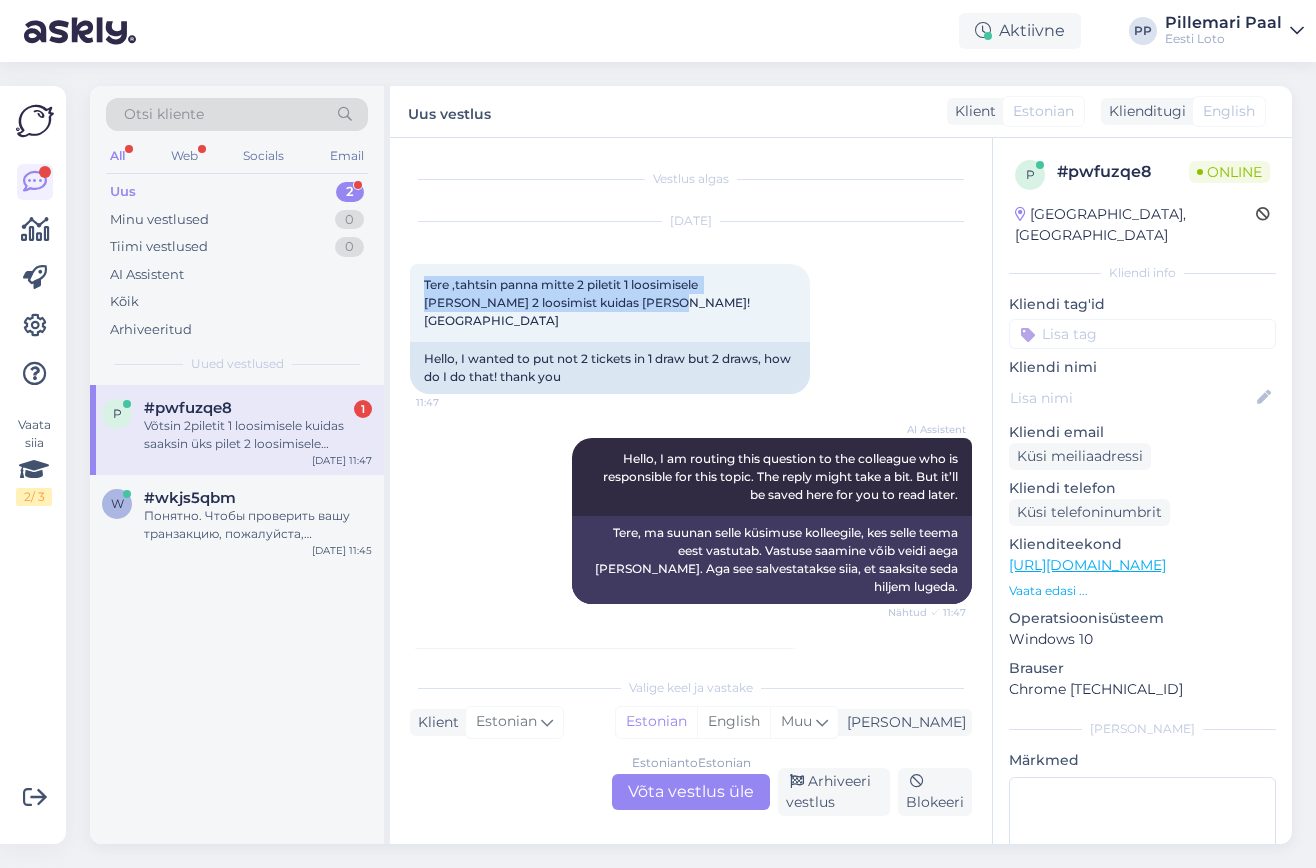 scroll, scrollTop: 97, scrollLeft: 0, axis: vertical 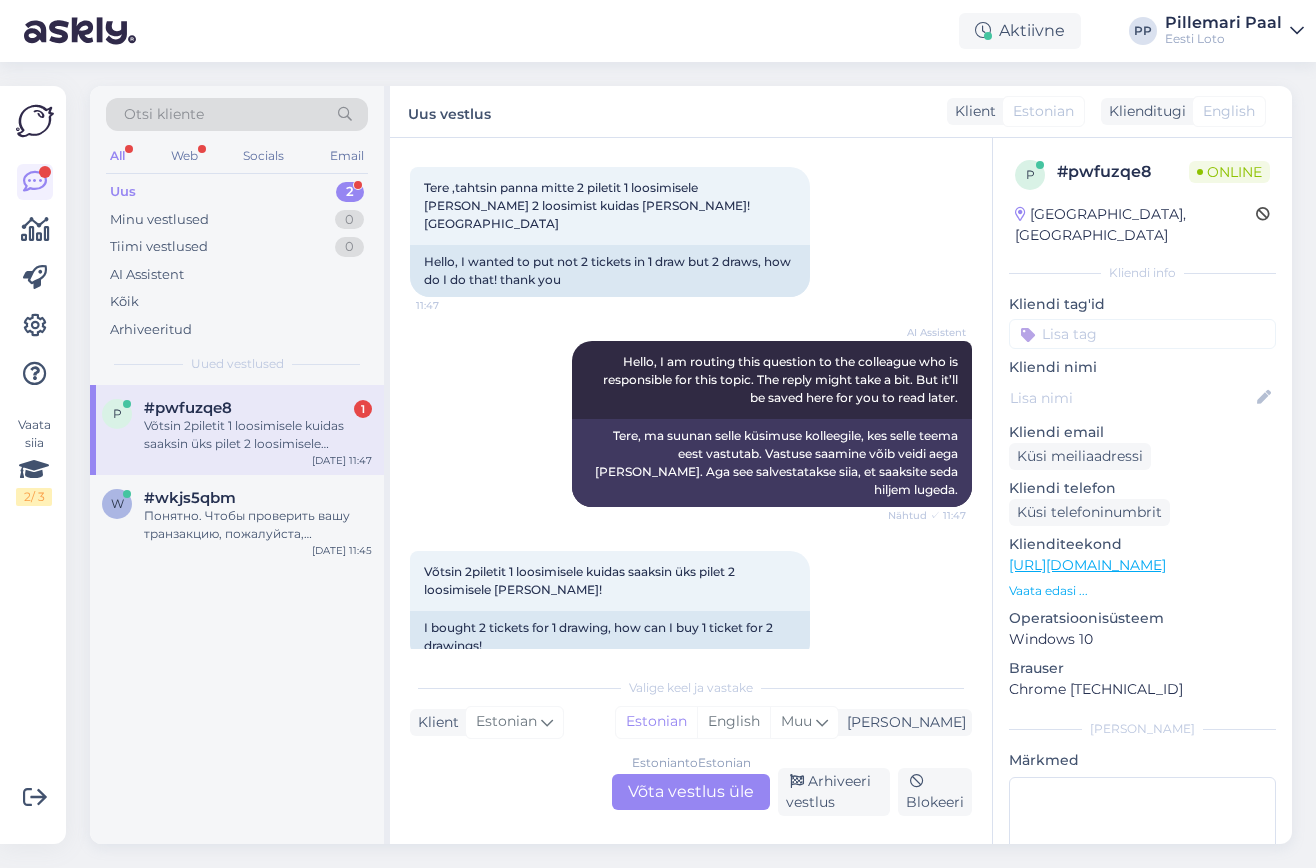 click on "Estonian  to  Estonian Võta vestlus üle" at bounding box center [691, 792] 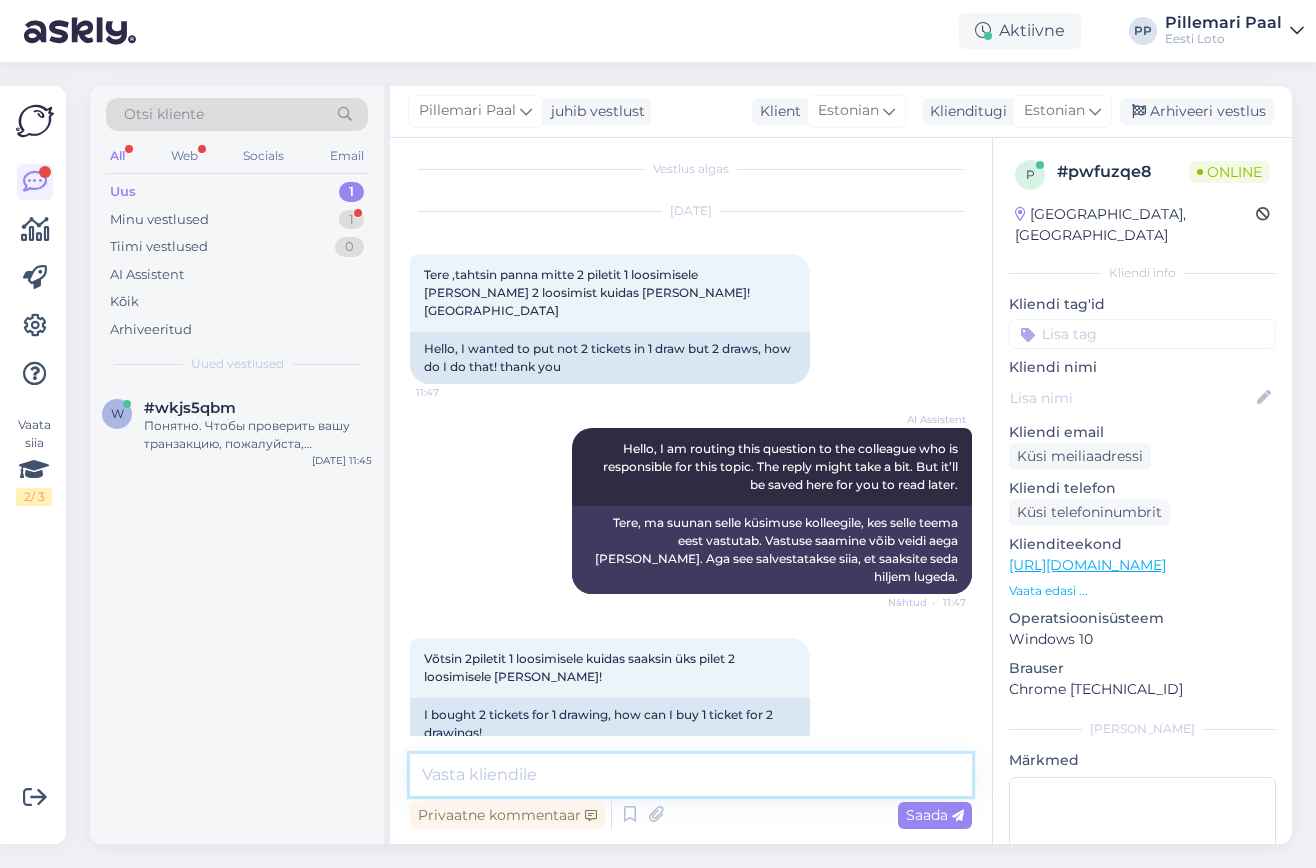 click at bounding box center [691, 775] 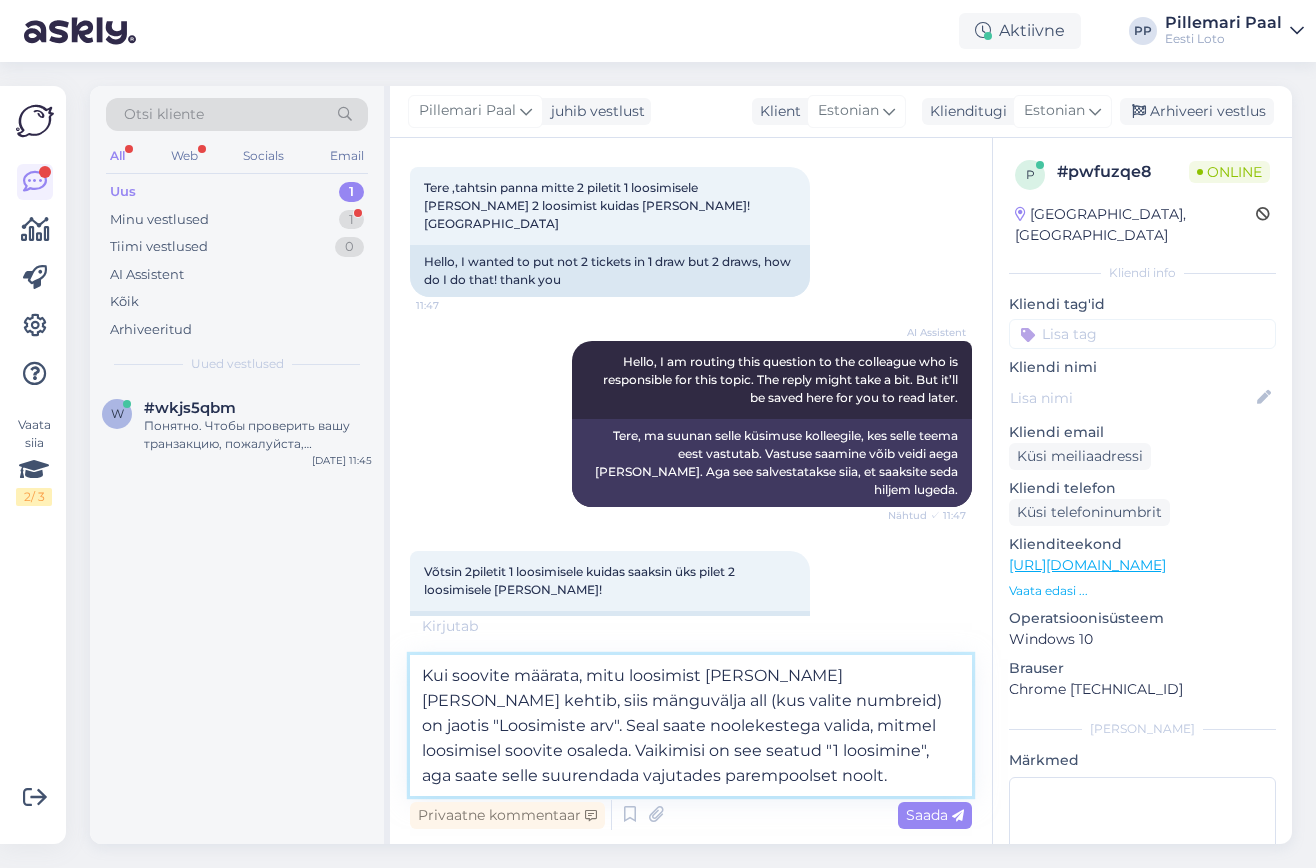 scroll, scrollTop: 195, scrollLeft: 0, axis: vertical 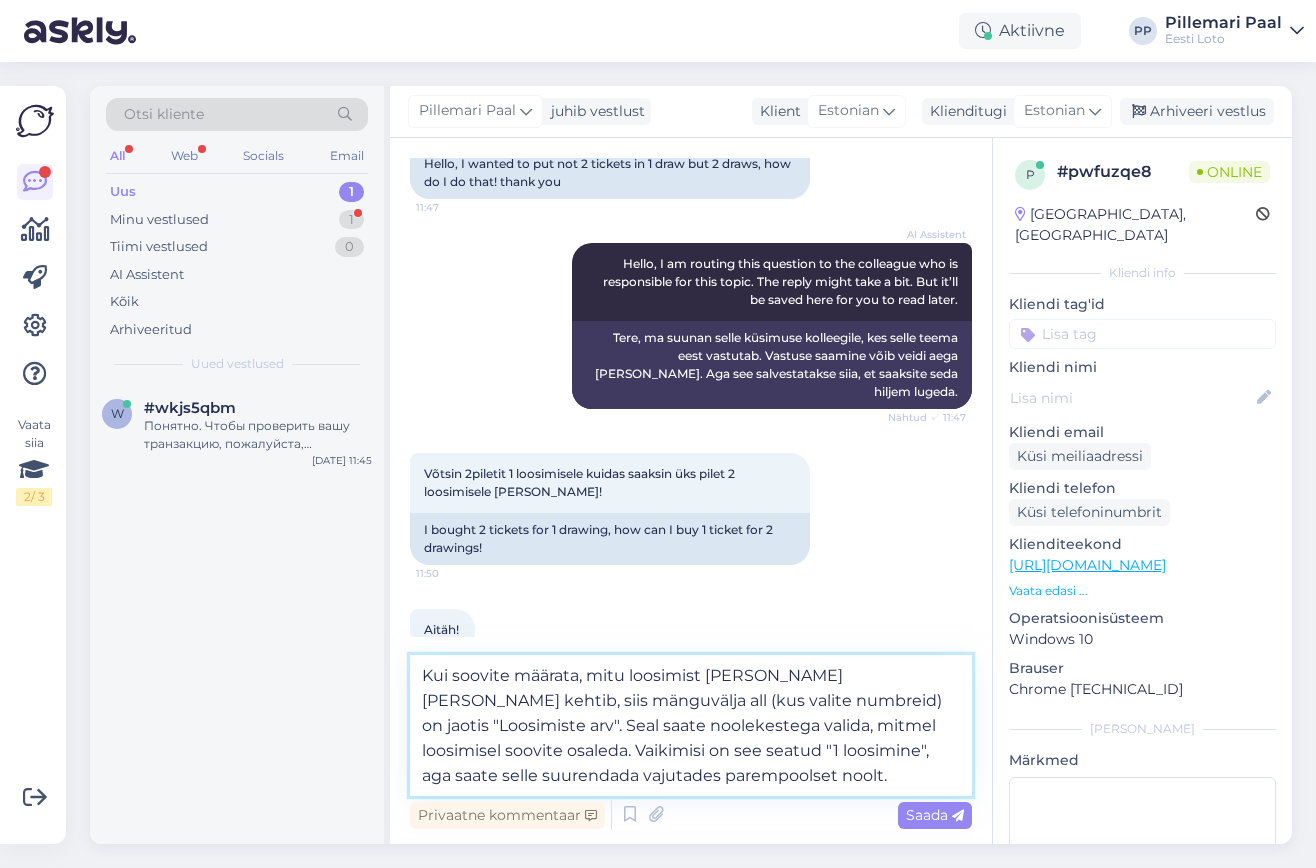 type 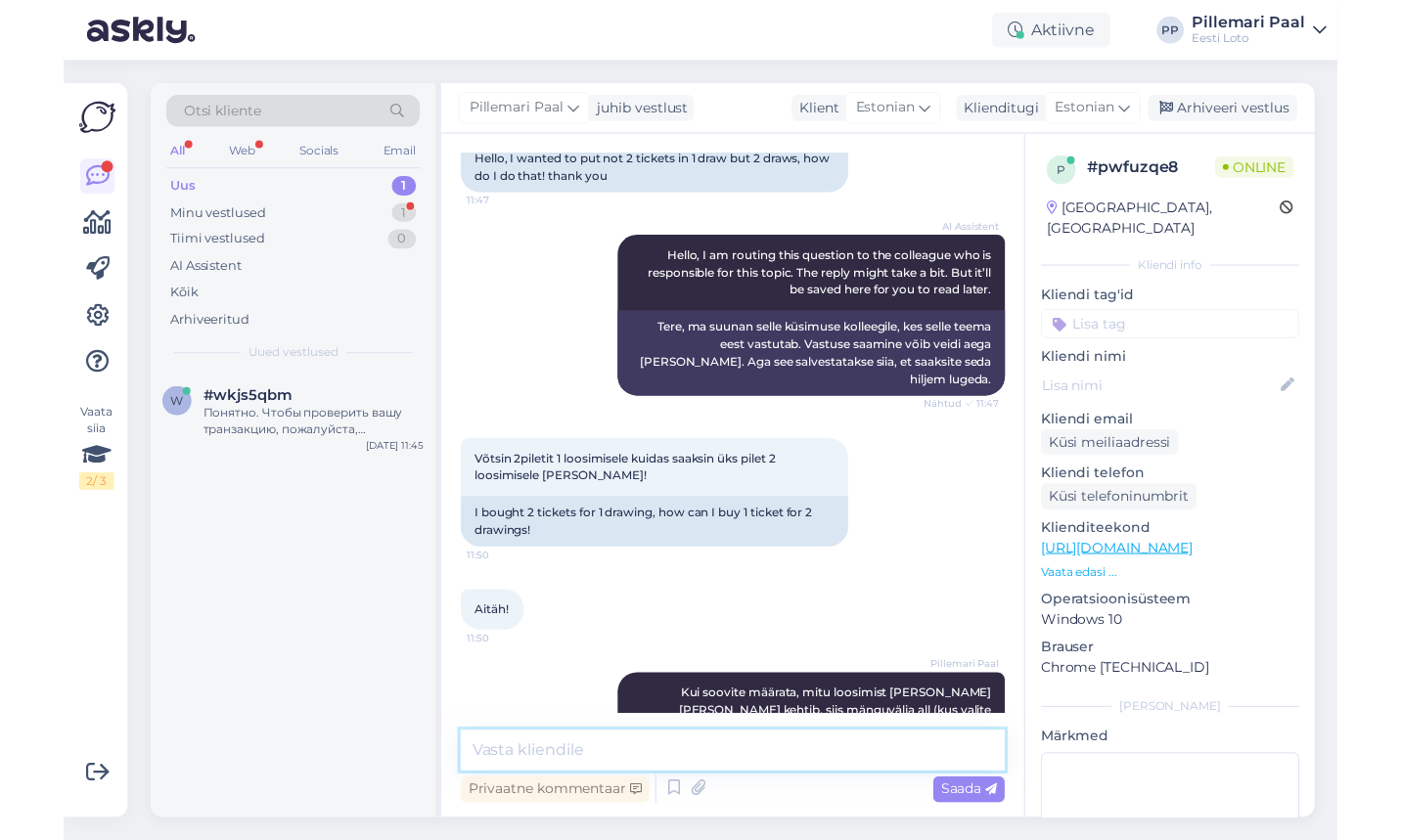 scroll, scrollTop: 248, scrollLeft: 0, axis: vertical 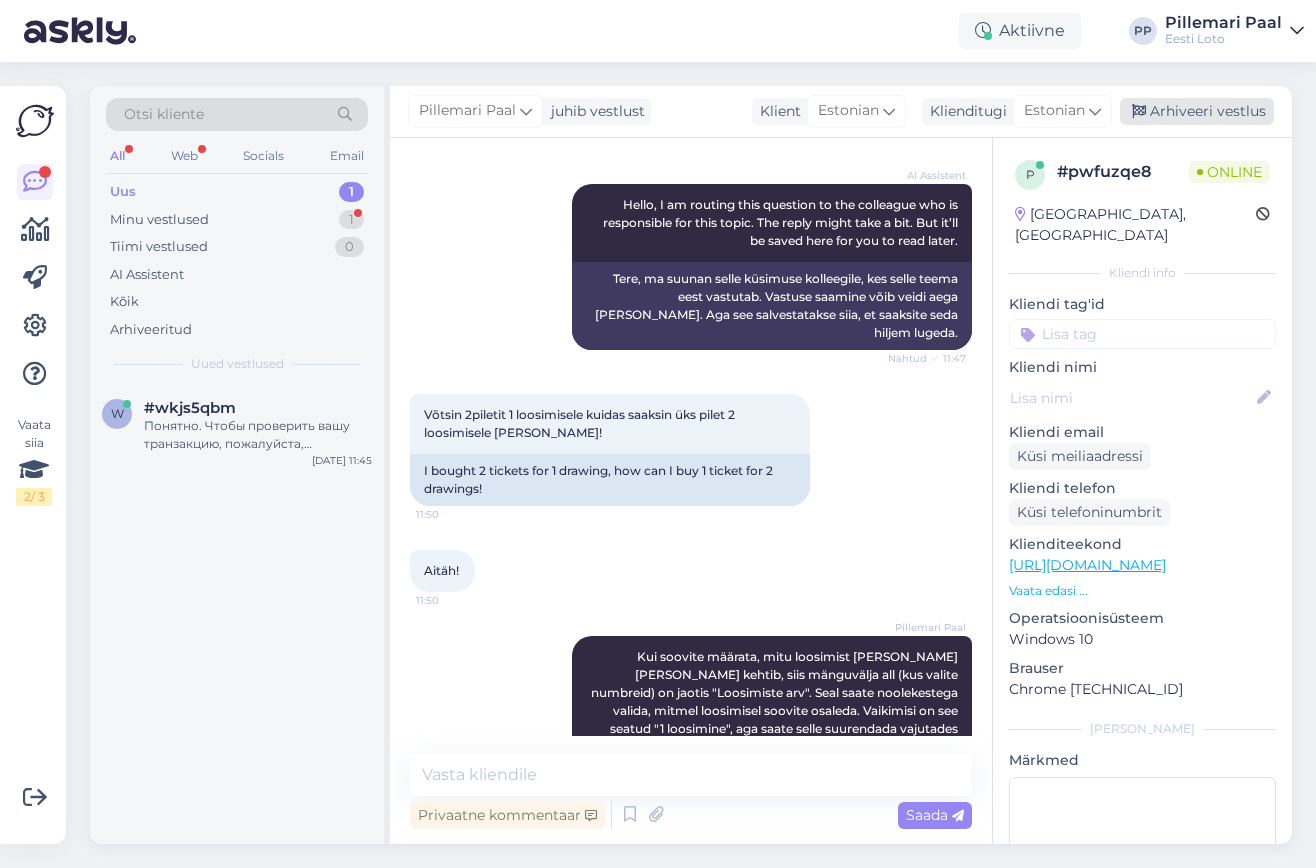 click on "Arhiveeri vestlus" at bounding box center (1197, 111) 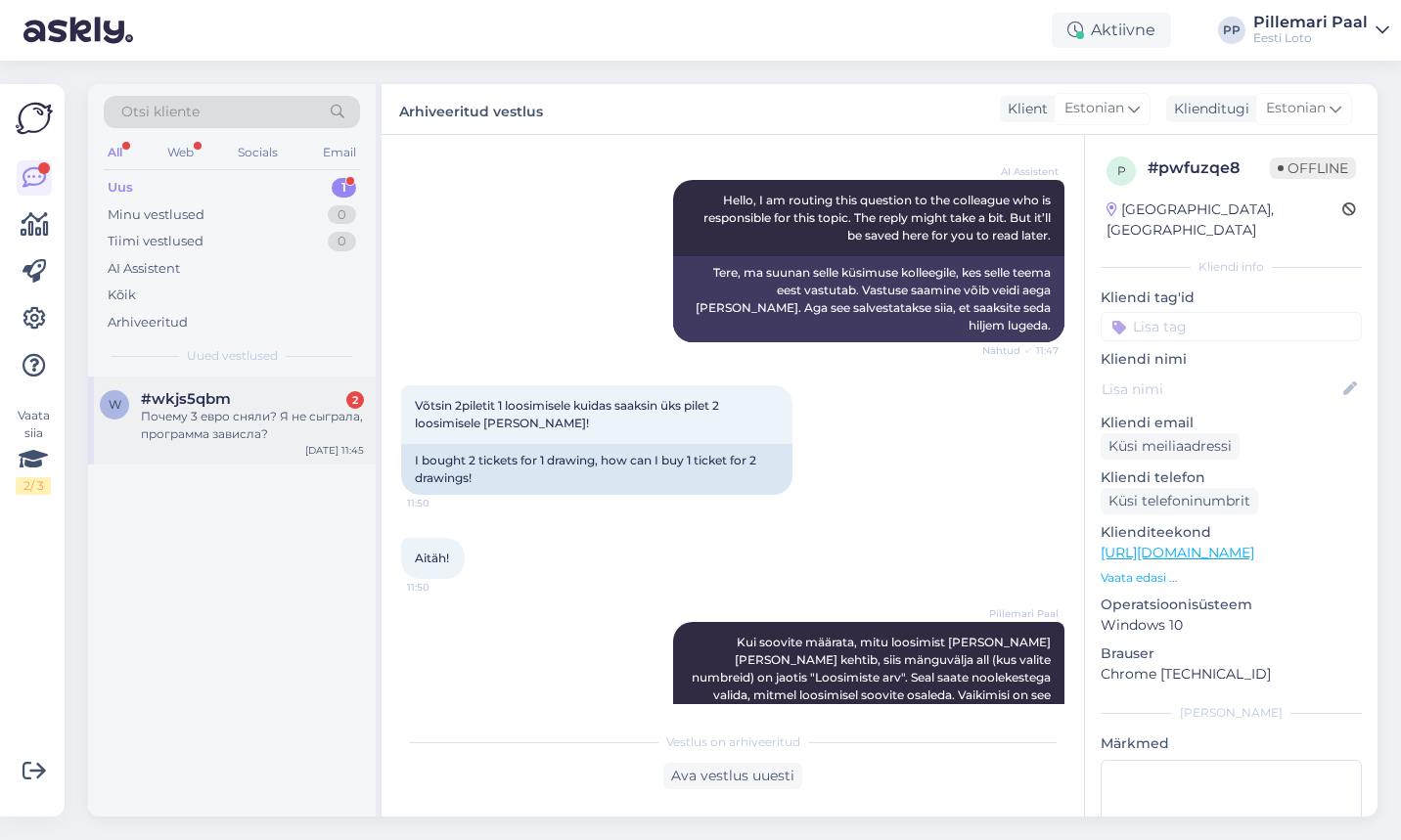 click on "Почему 3 евро сняли? Я не сыграла, программа зависла?" at bounding box center [252, 425] 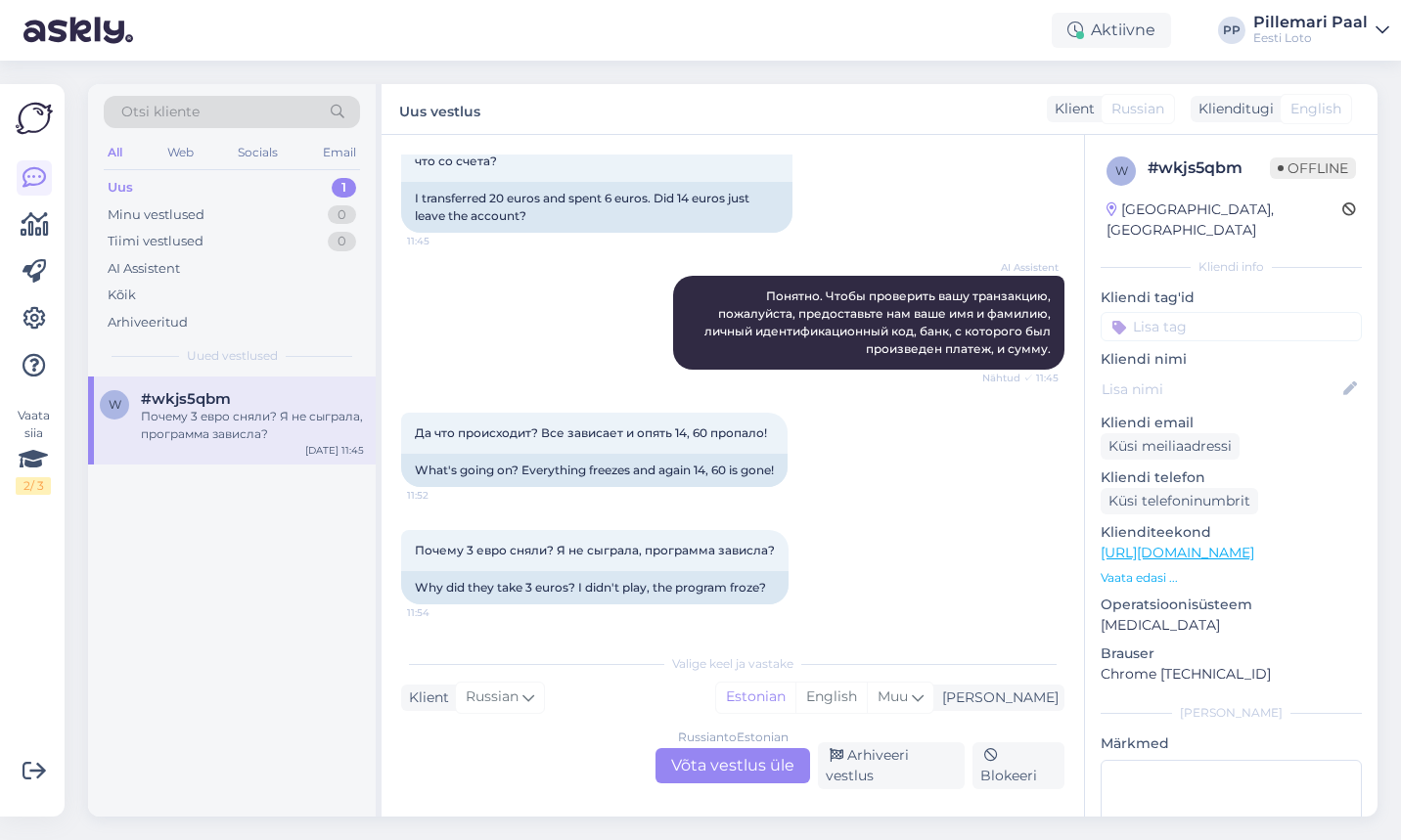 click on "Russian  to  Estonian Võta vestlus üle" at bounding box center (733, 766) 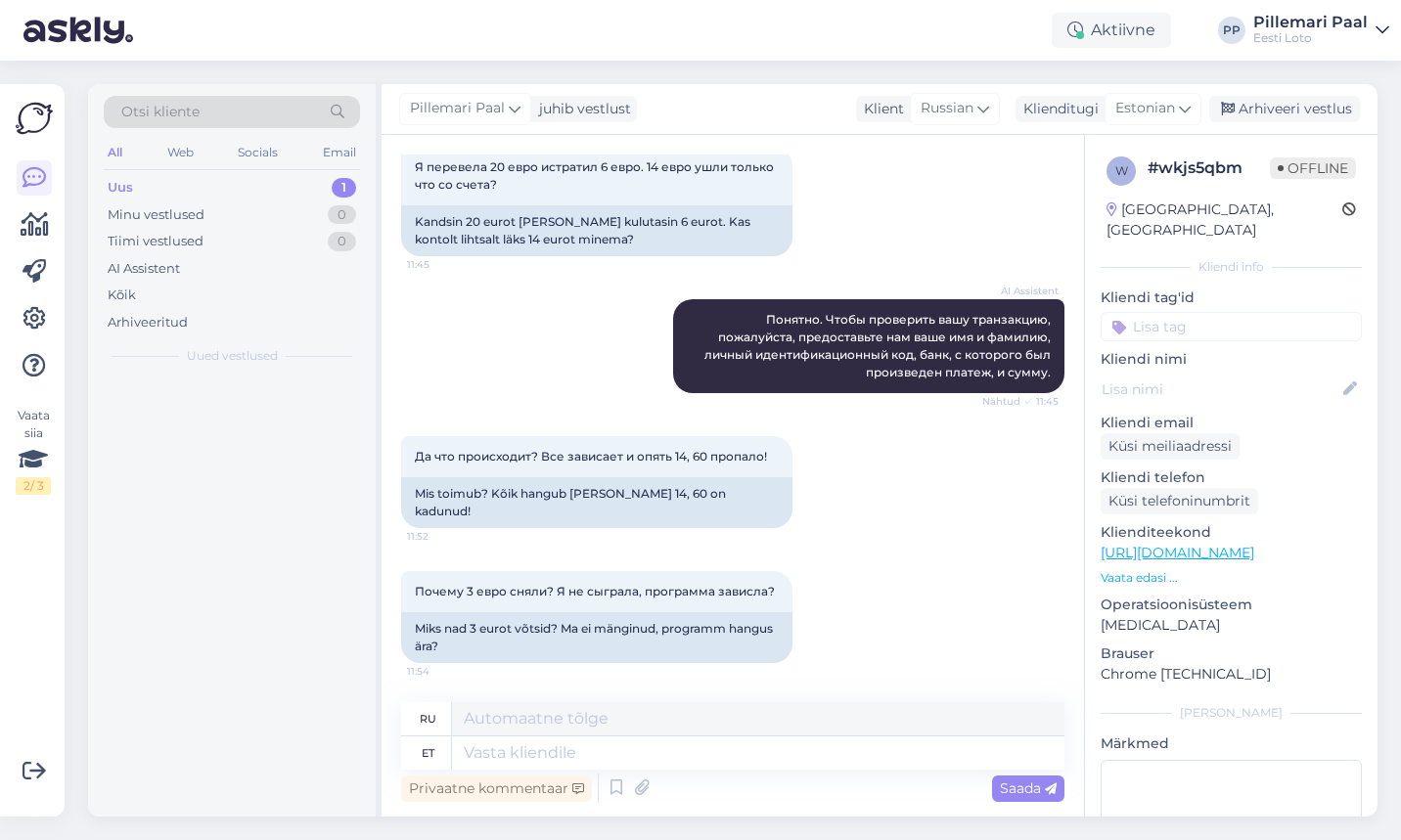 scroll, scrollTop: 532, scrollLeft: 0, axis: vertical 